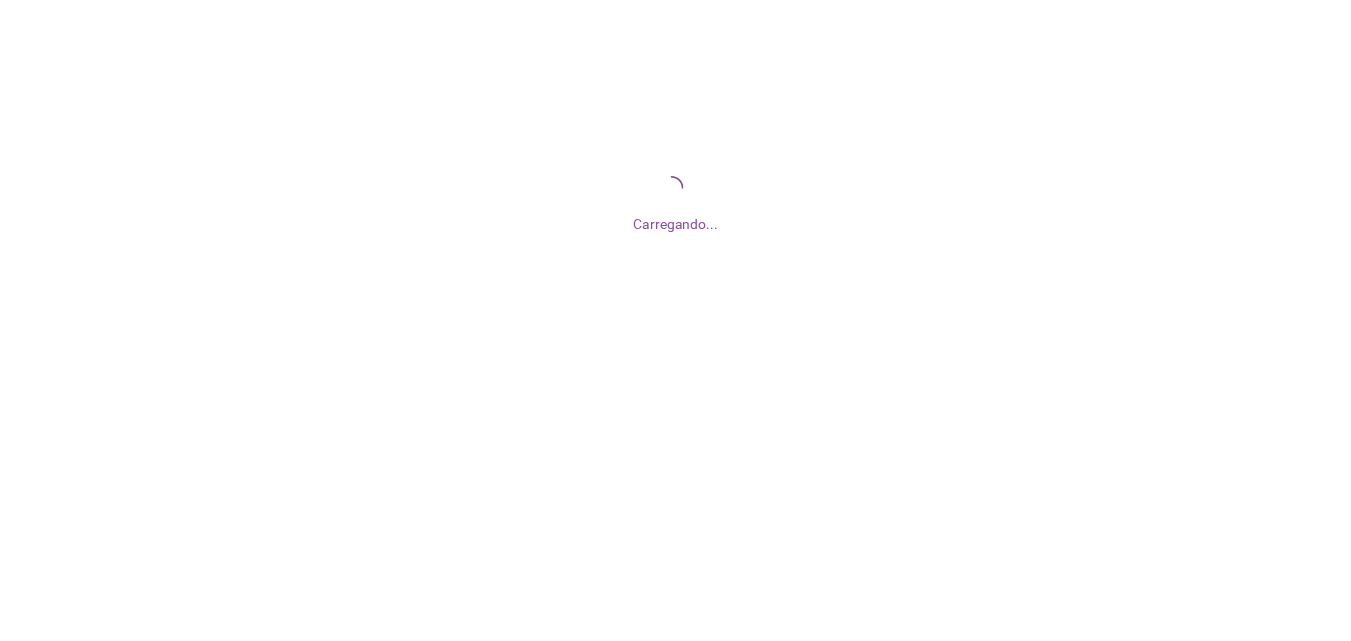 scroll, scrollTop: 0, scrollLeft: 0, axis: both 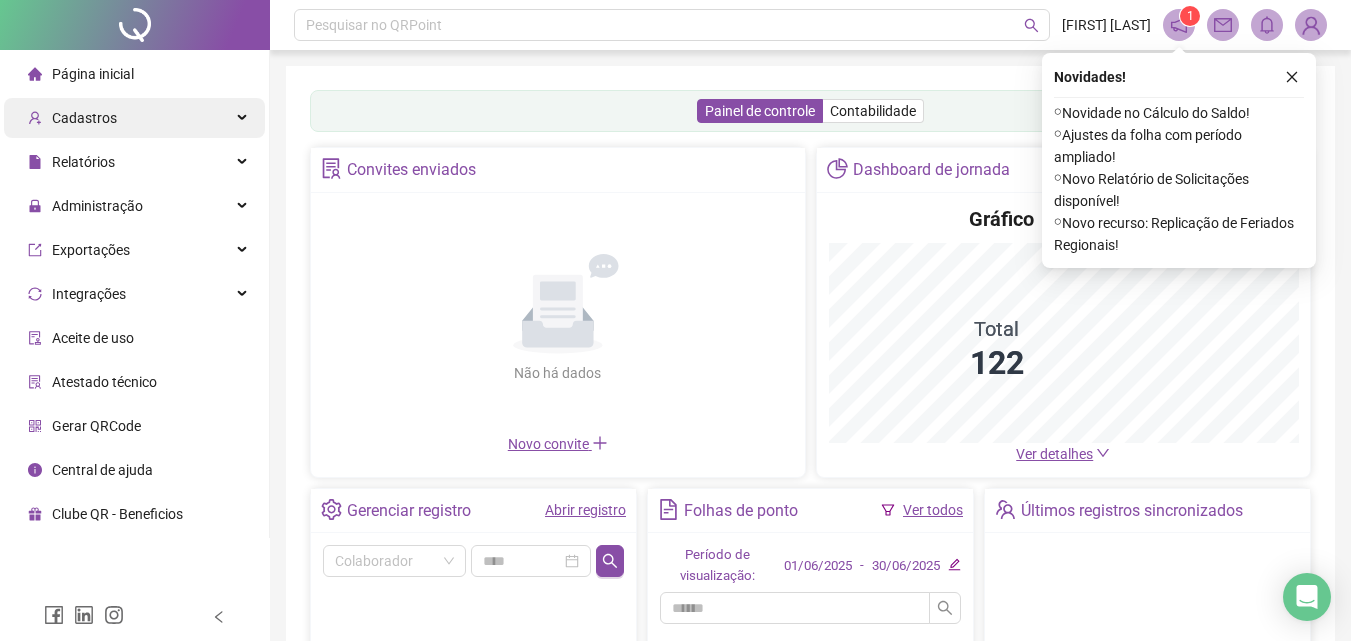click on "Cadastros" at bounding box center (134, 118) 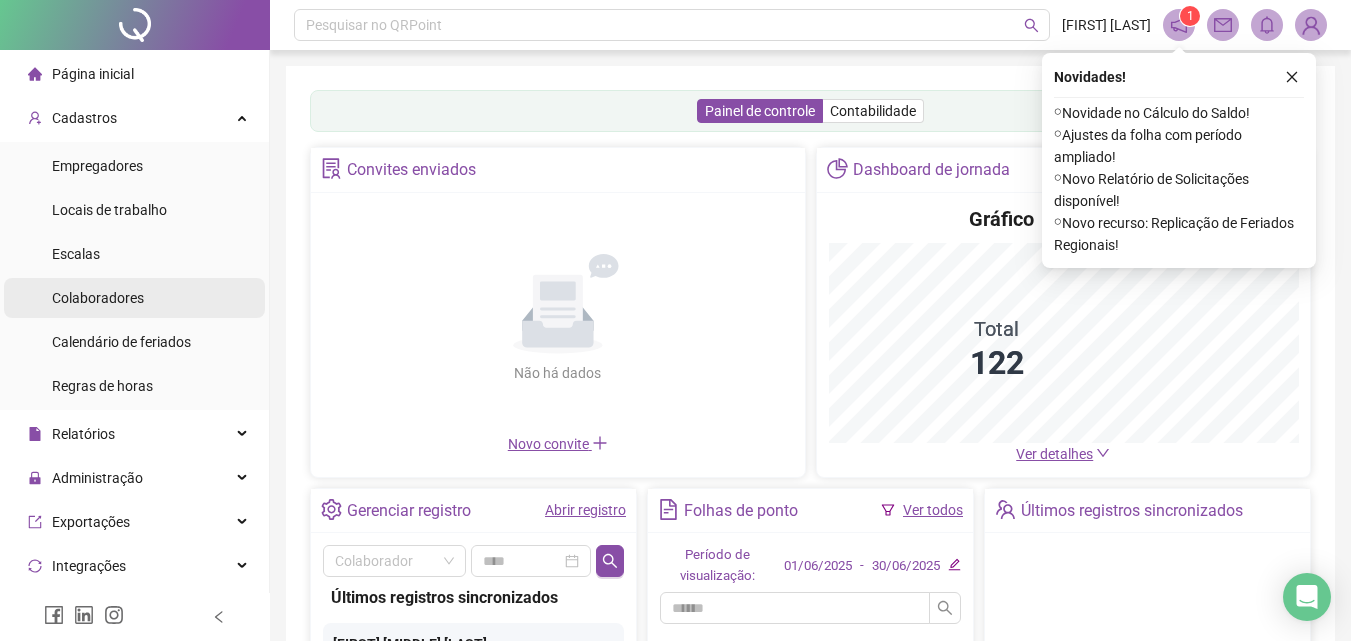 click on "Colaboradores" at bounding box center [134, 298] 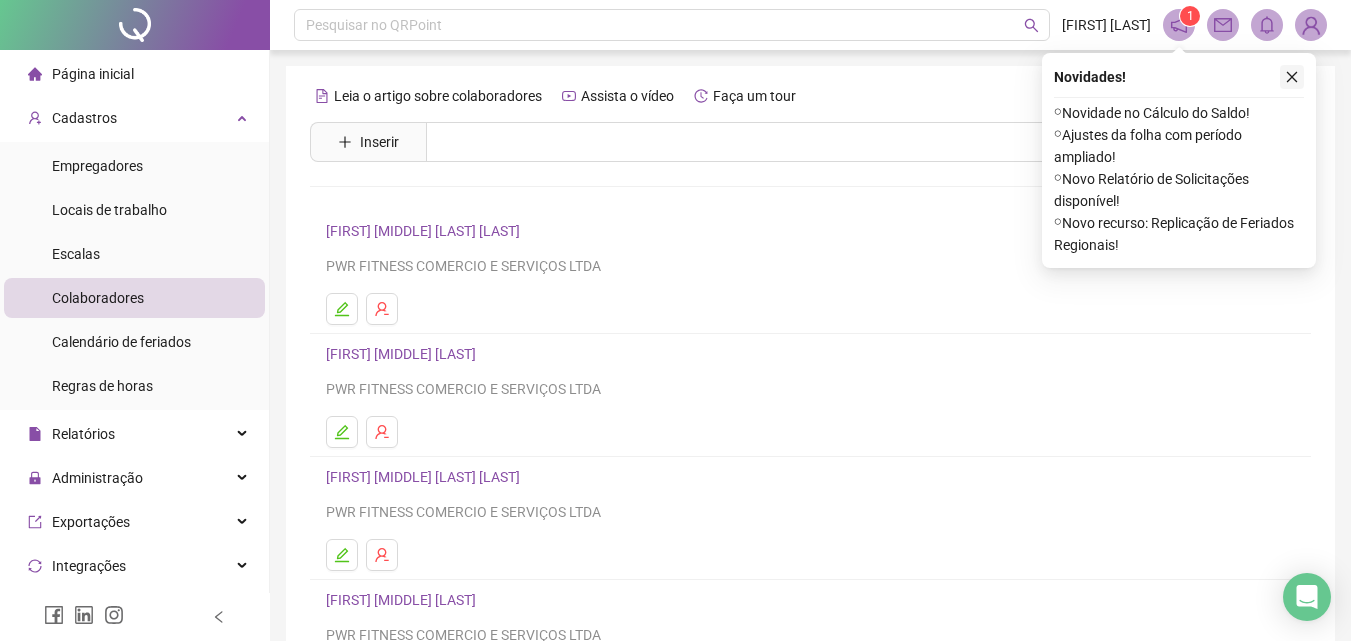 click 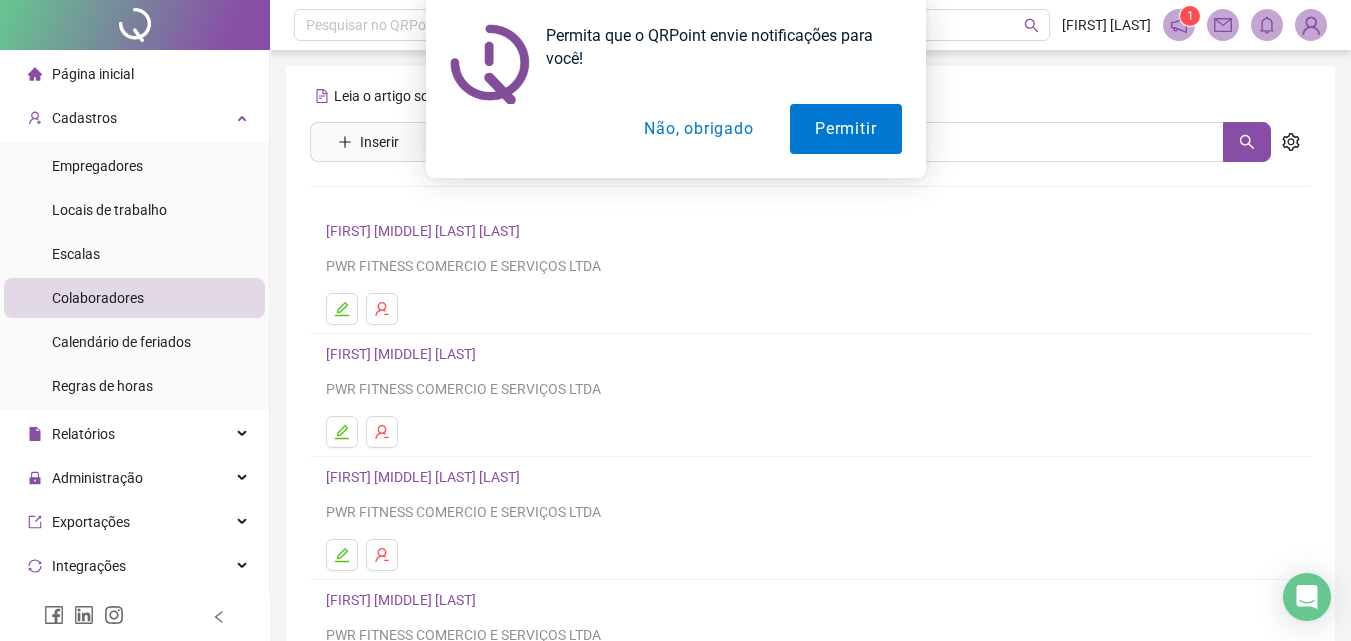 click on "Não, obrigado" at bounding box center (698, 129) 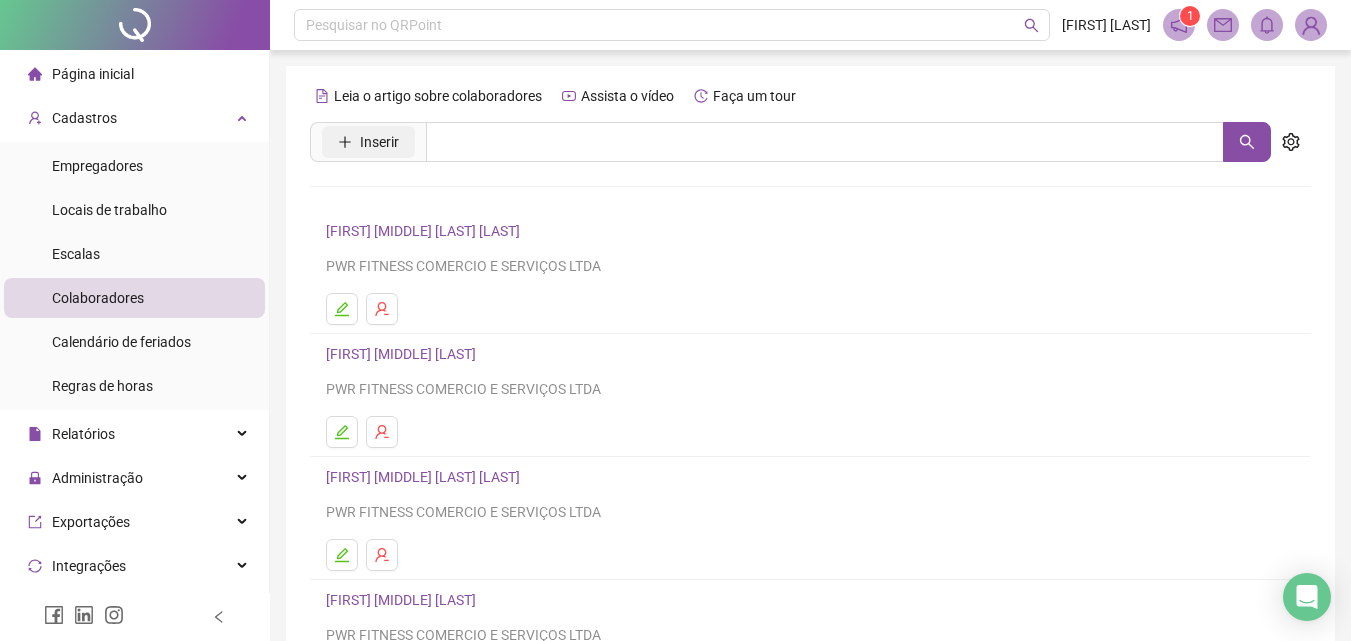 click on "Inserir" at bounding box center [379, 142] 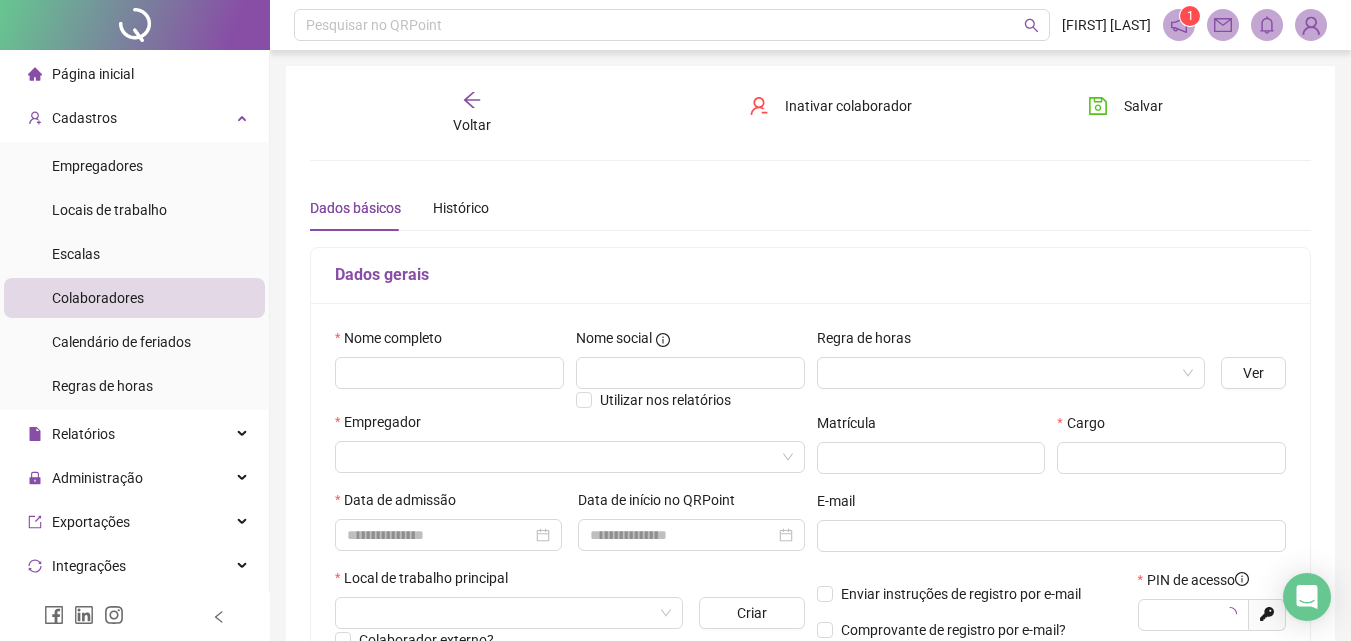 type on "*****" 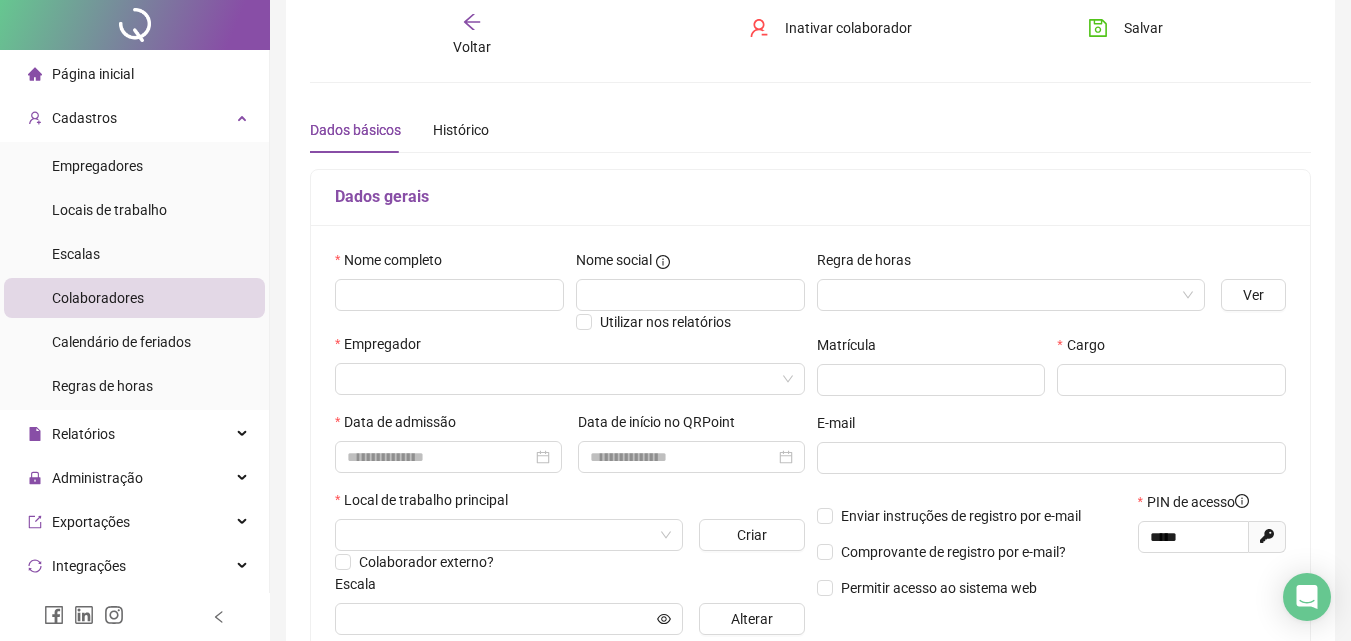 scroll, scrollTop: 100, scrollLeft: 0, axis: vertical 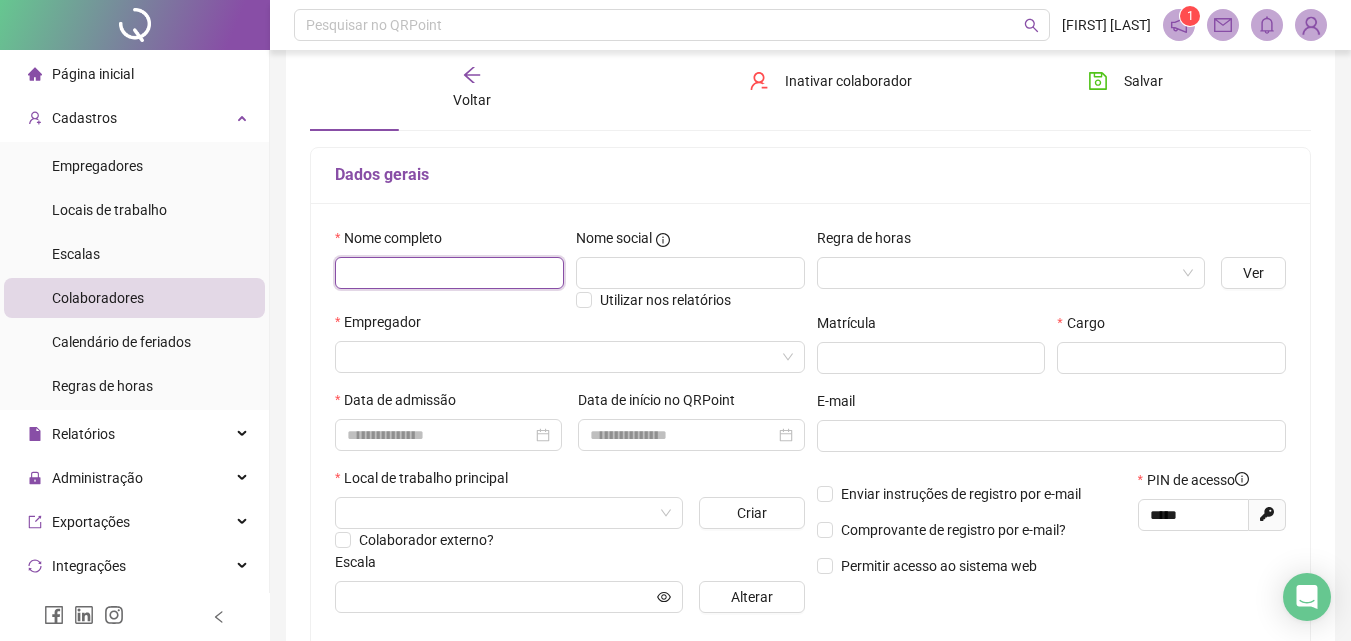 click at bounding box center (449, 273) 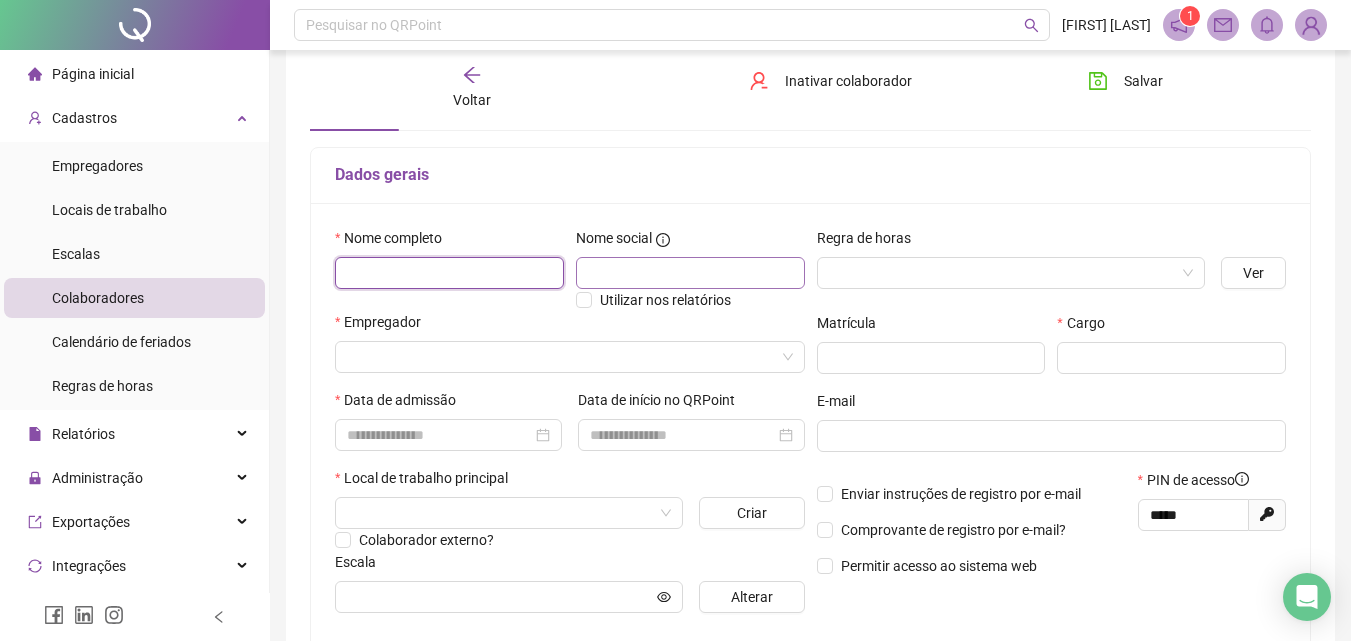 paste on "**********" 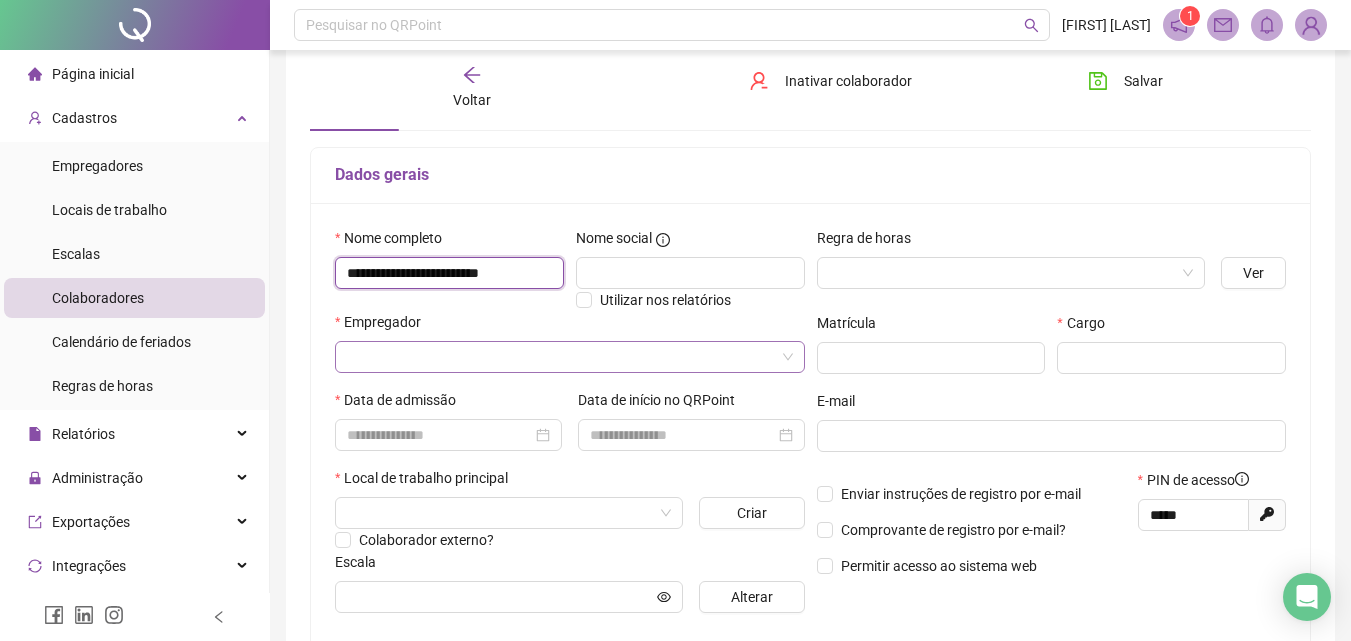 type on "**********" 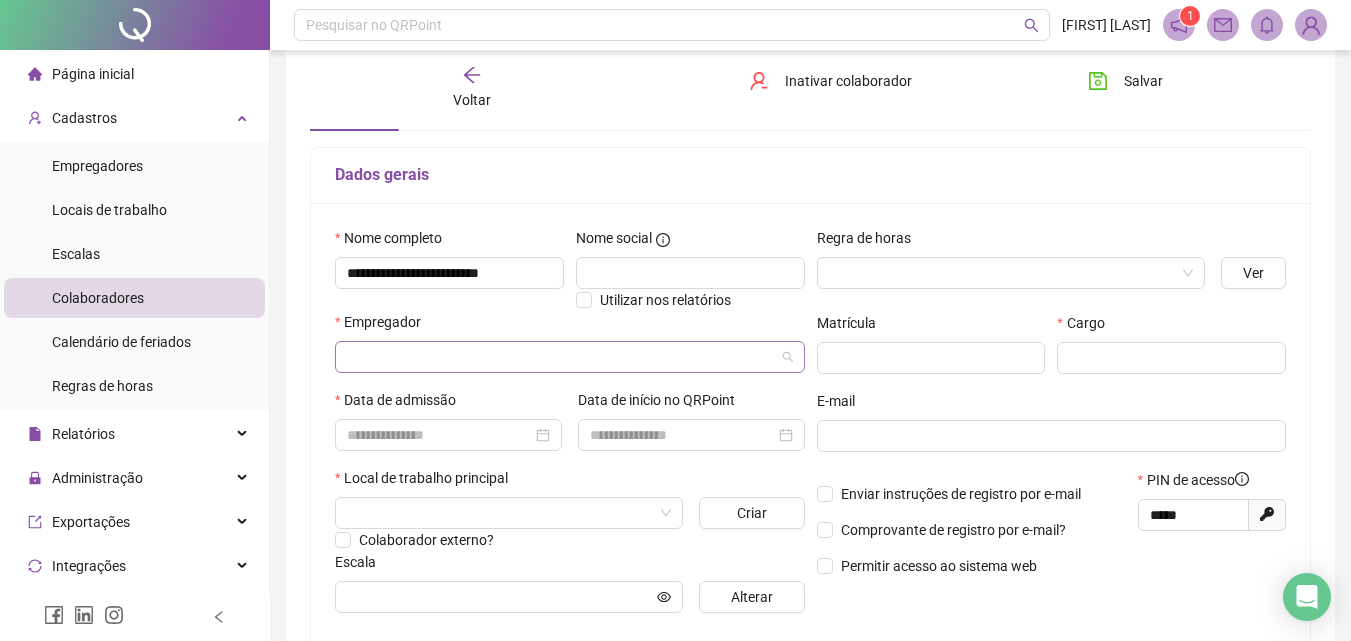 click at bounding box center (564, 357) 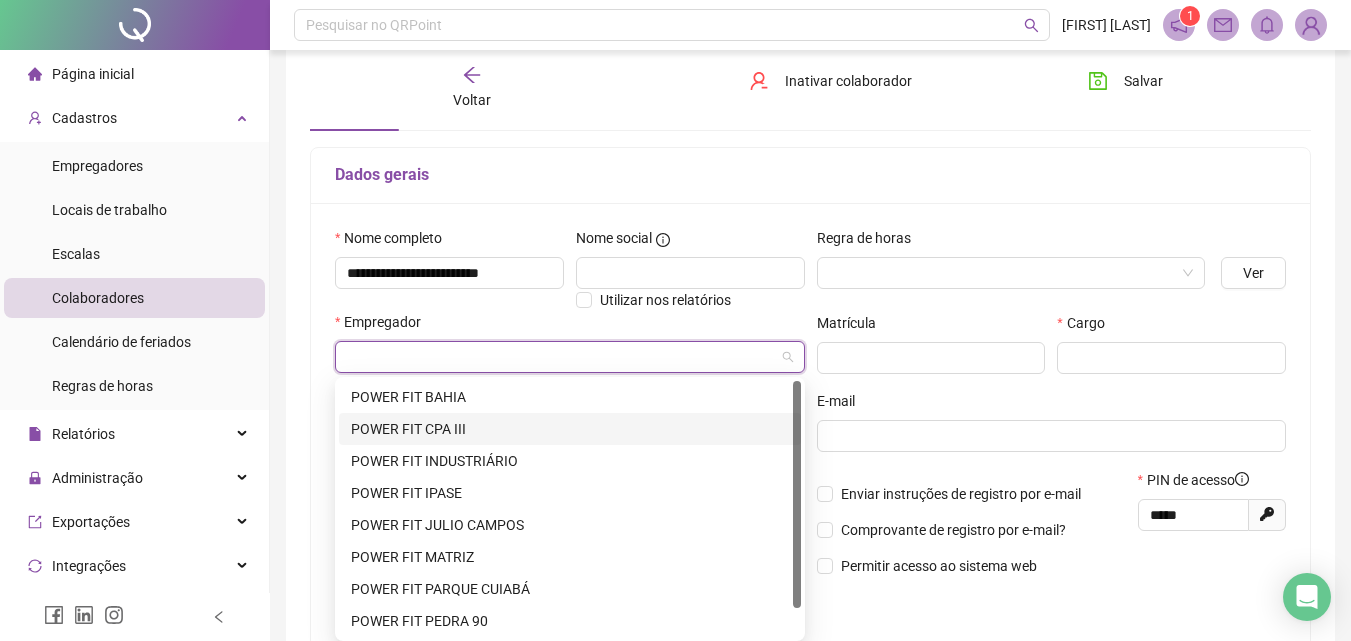 click on "POWER FIT CPA III" at bounding box center (570, 429) 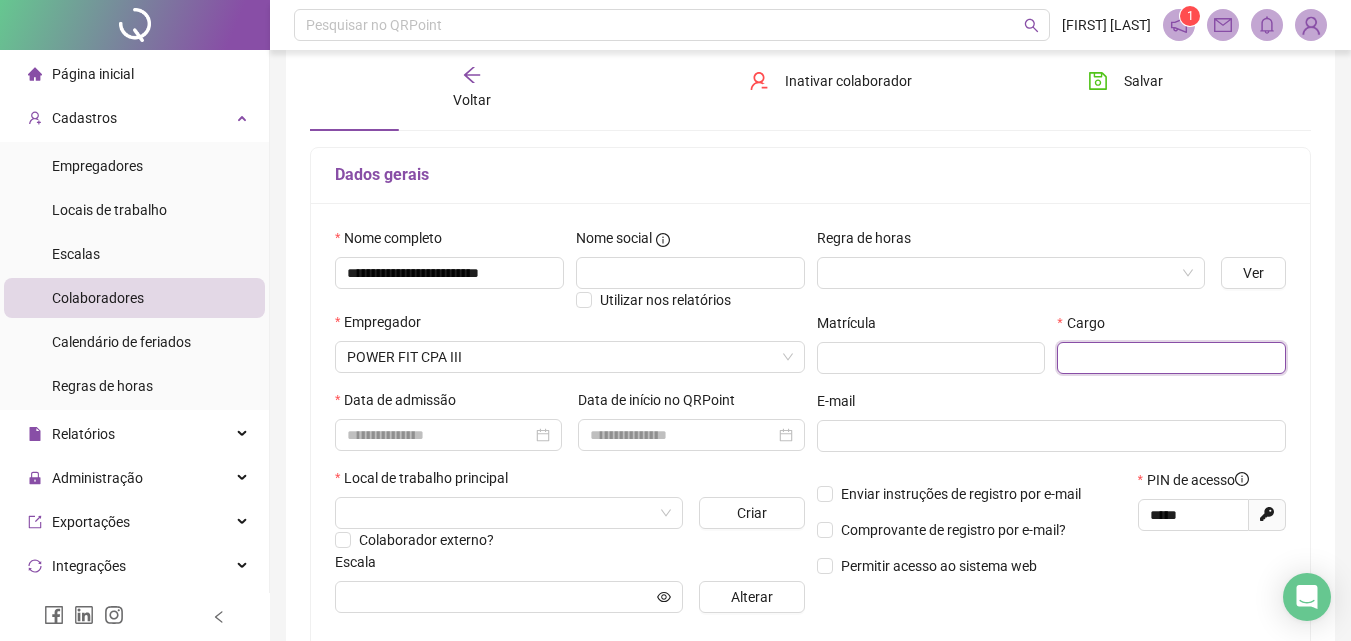 click at bounding box center [1171, 358] 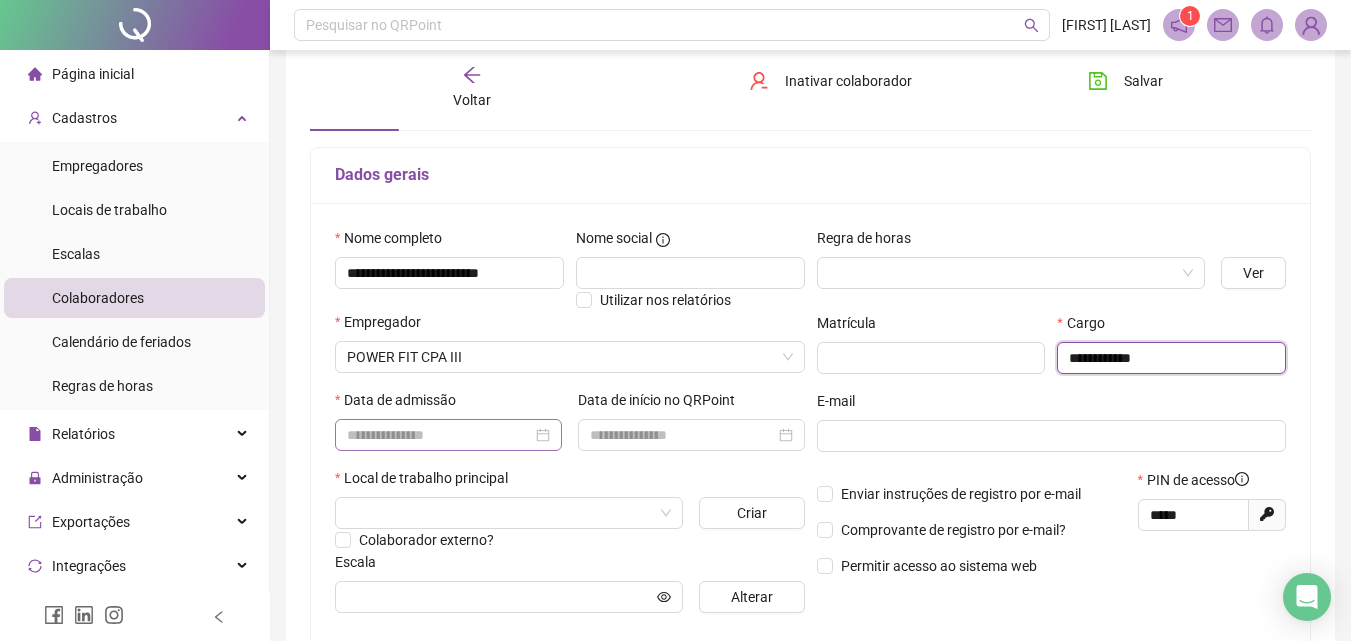 type on "**********" 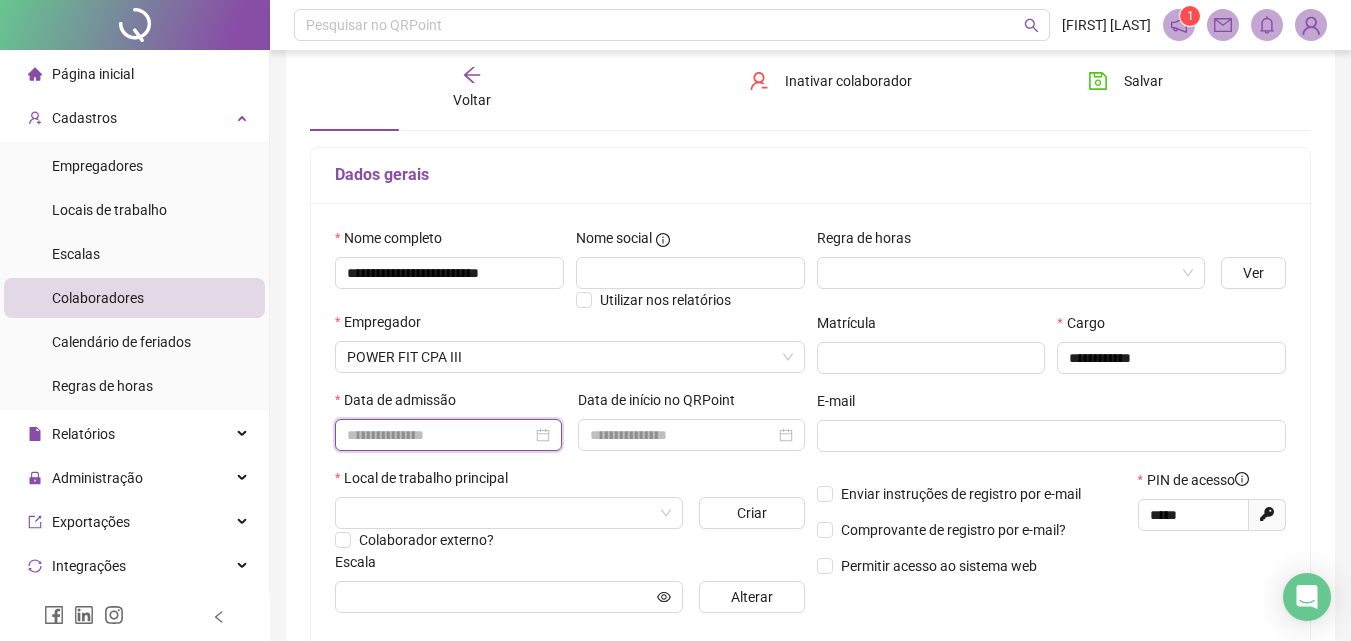 click at bounding box center (439, 435) 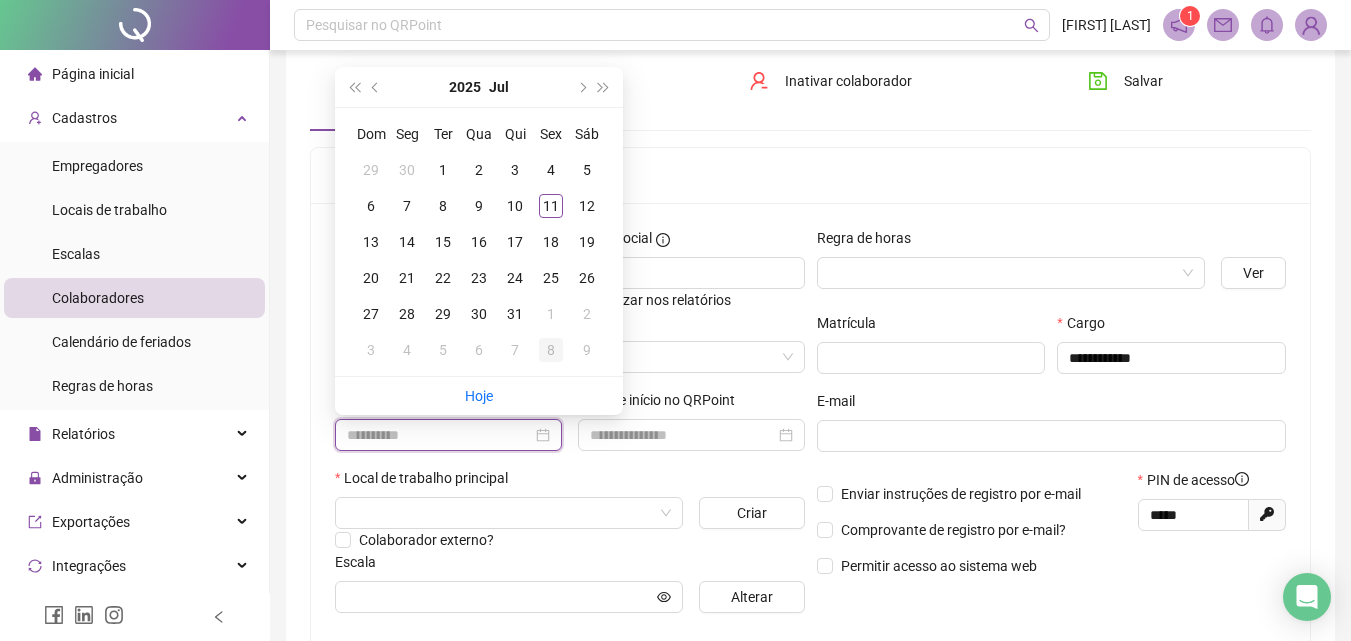 type on "**********" 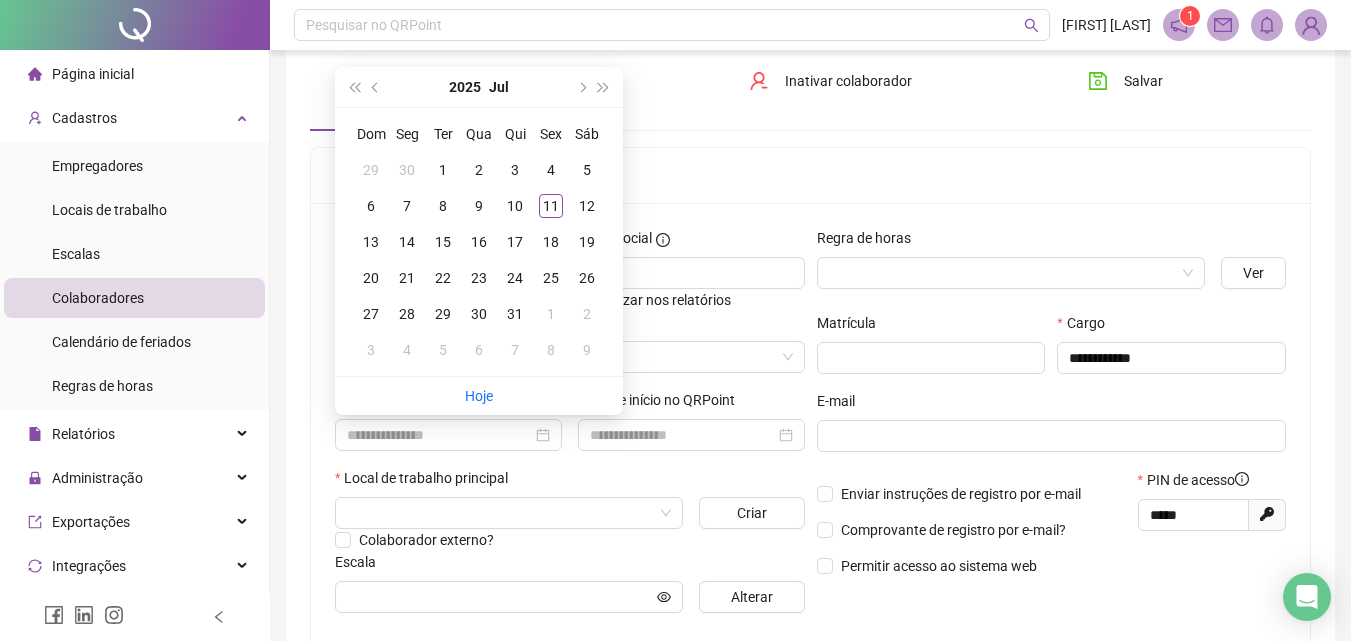 click on "Local de trabalho principal" at bounding box center (570, 482) 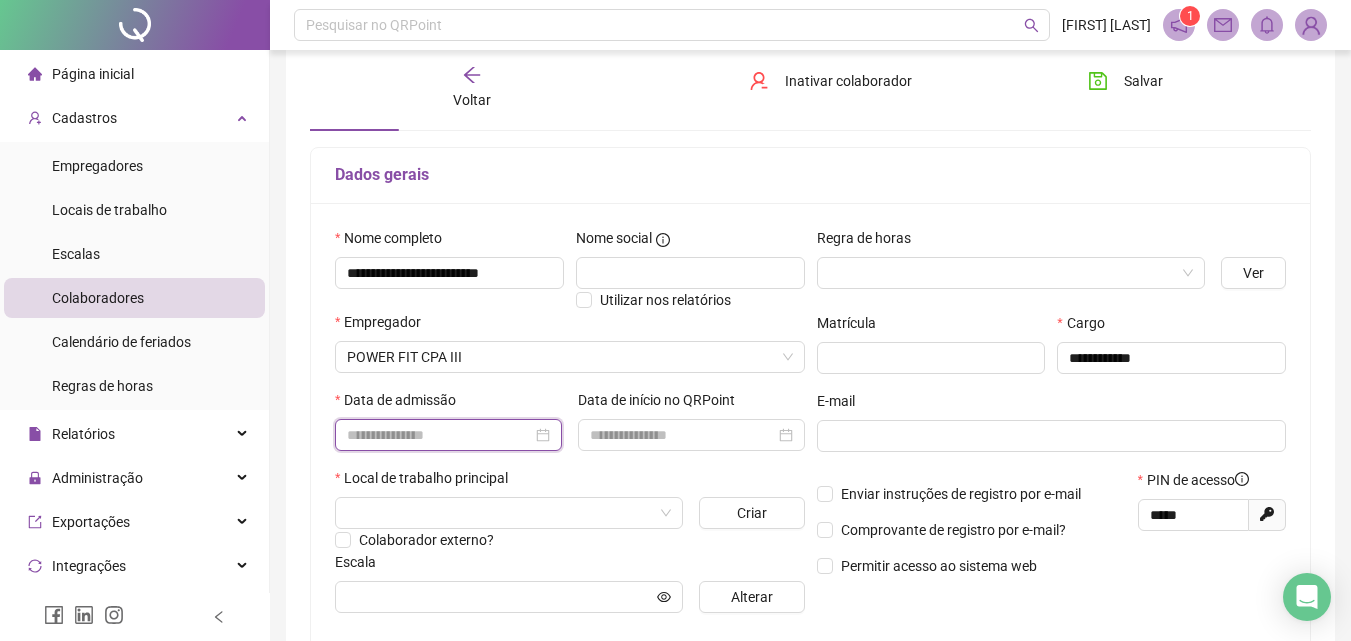 click at bounding box center [439, 435] 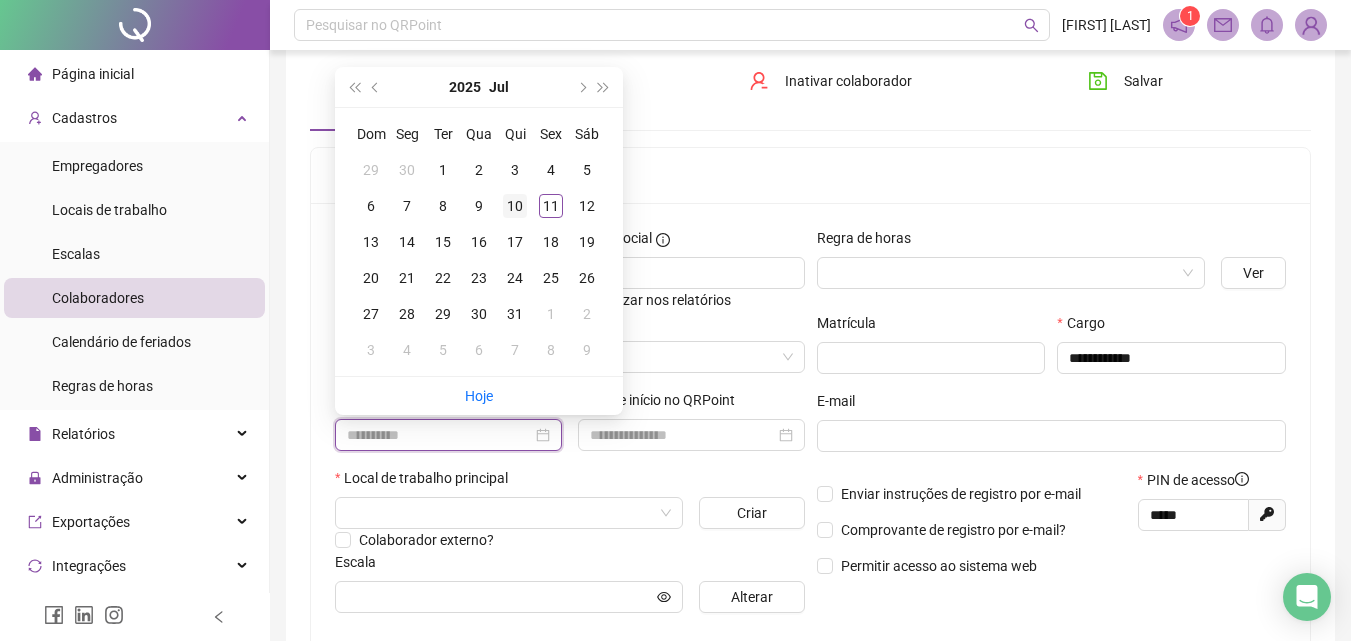 type on "**********" 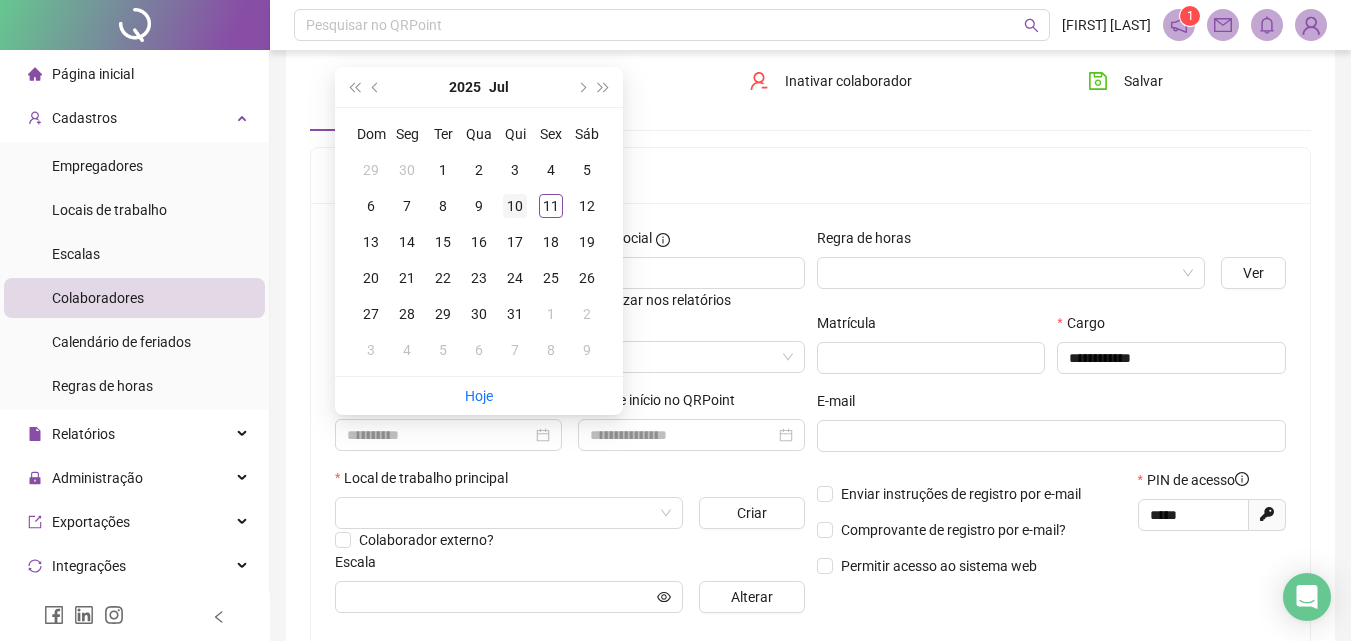 click on "10" at bounding box center (515, 206) 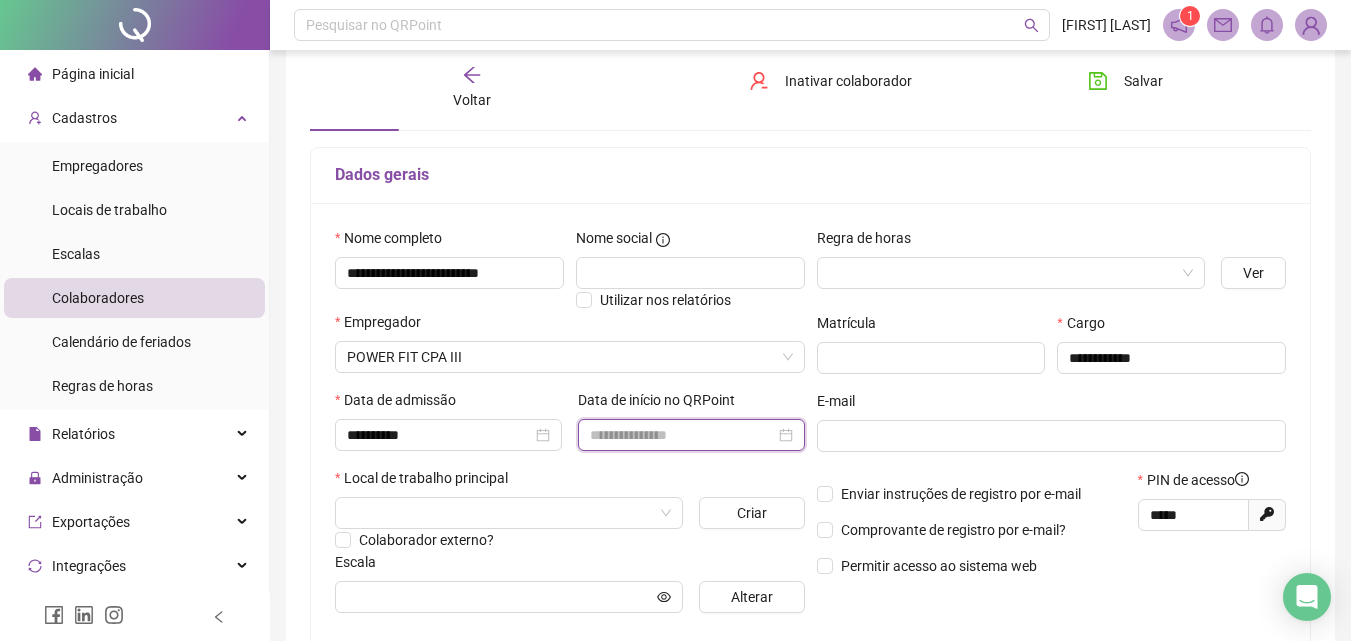 click at bounding box center [682, 435] 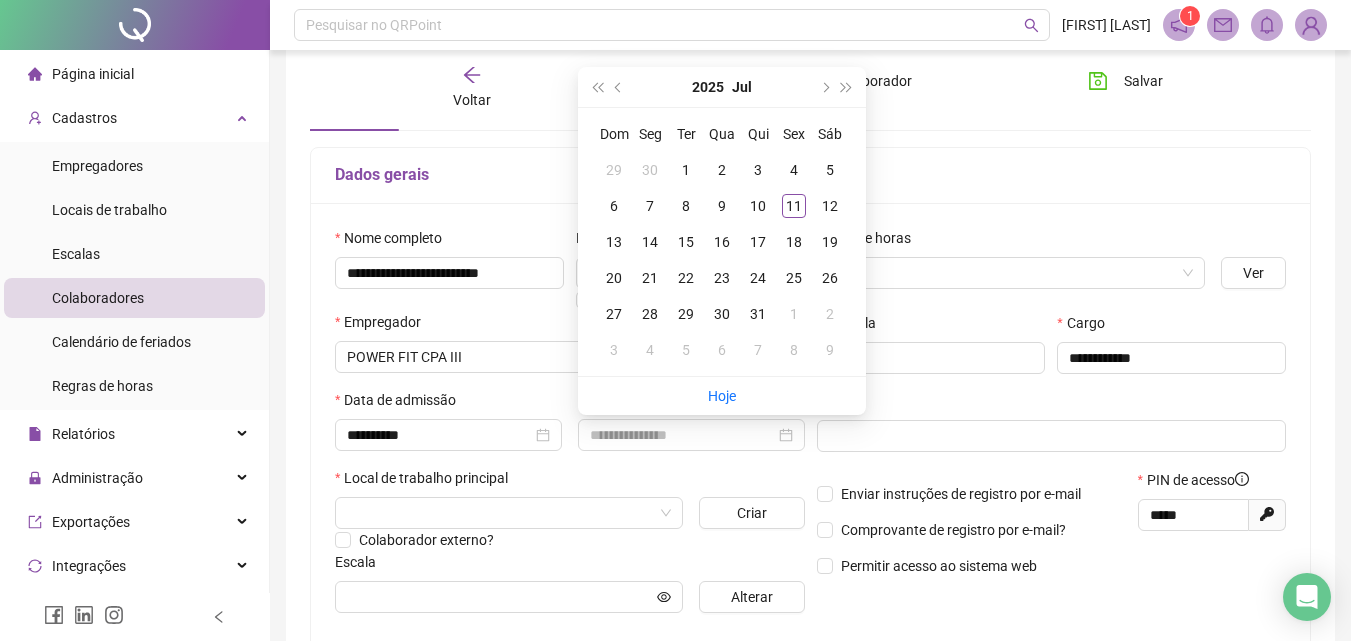 click on "Local de trabalho principal" at bounding box center [570, 482] 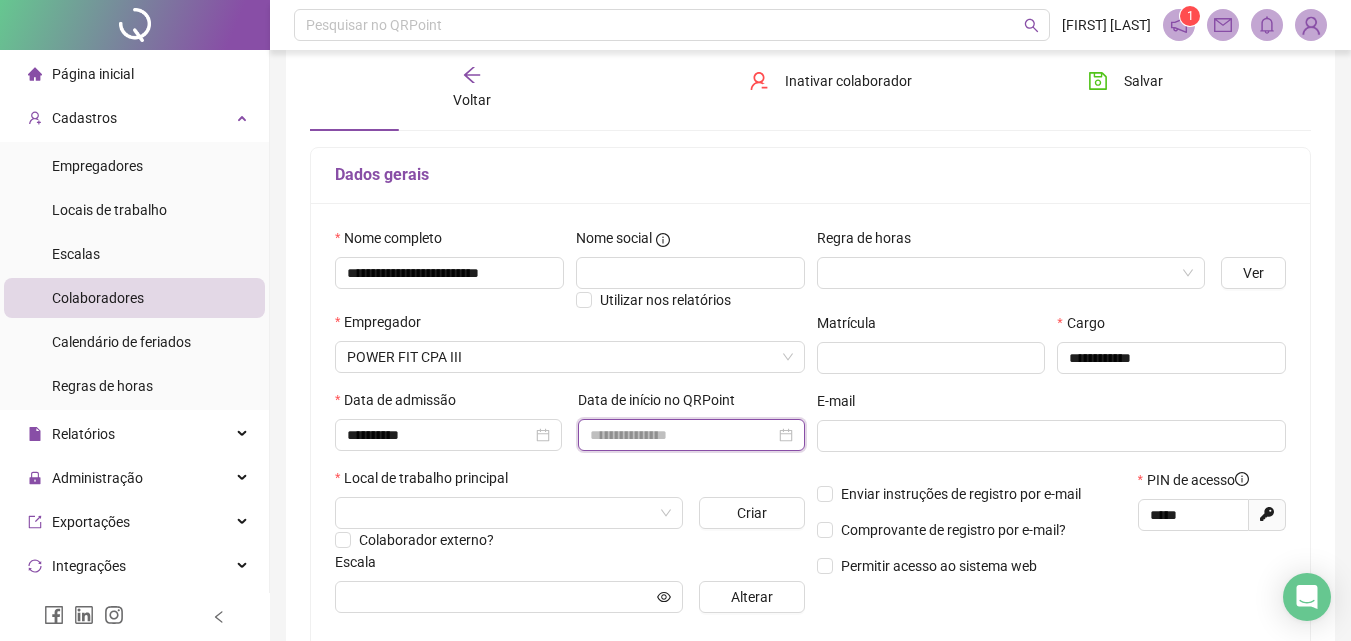 click at bounding box center (682, 435) 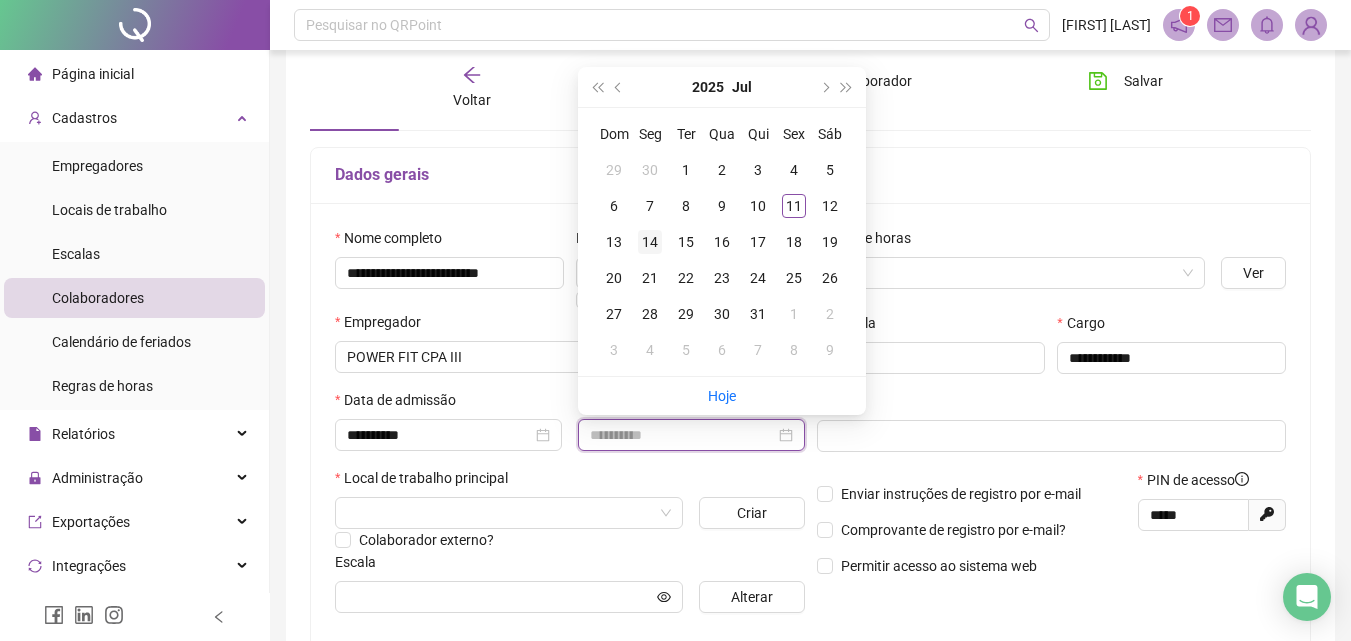 type on "**********" 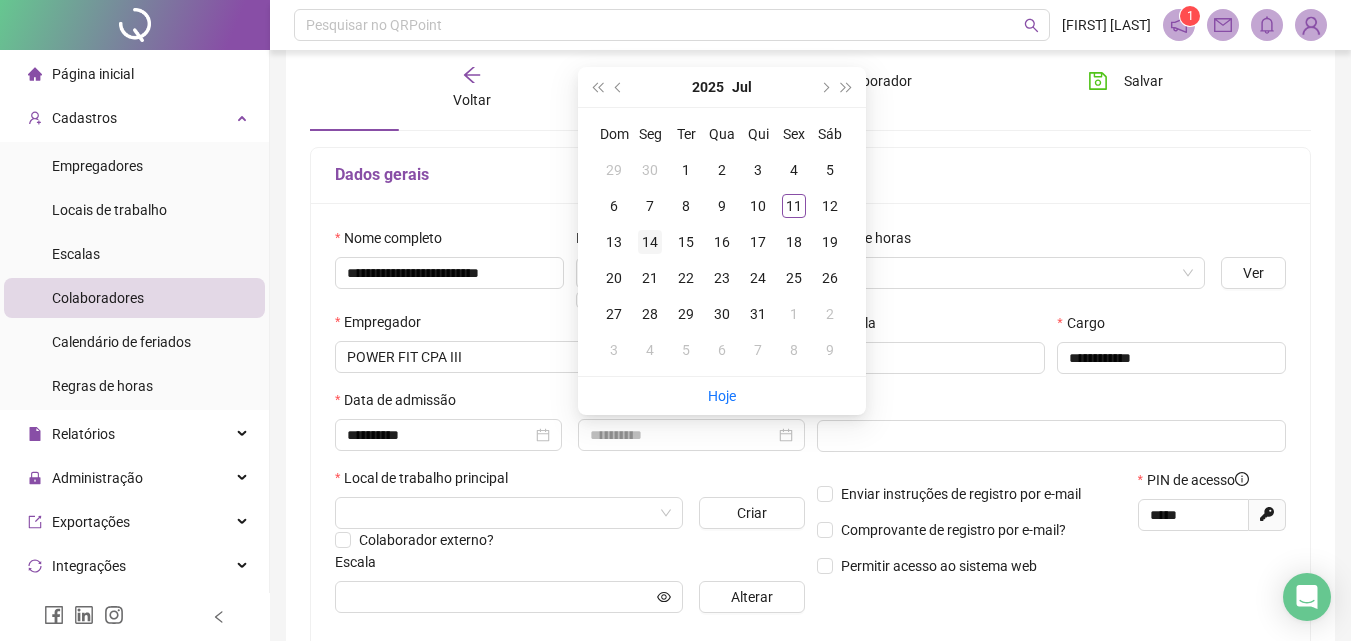 click on "14" at bounding box center (650, 242) 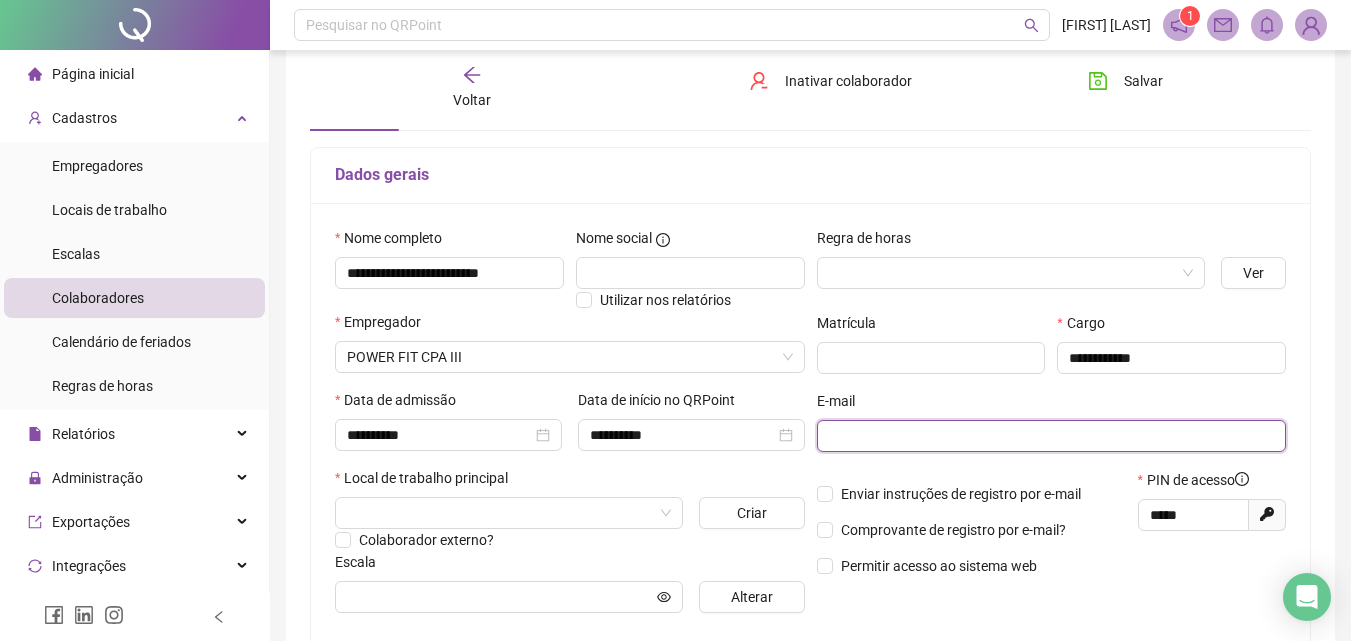 click at bounding box center (1050, 436) 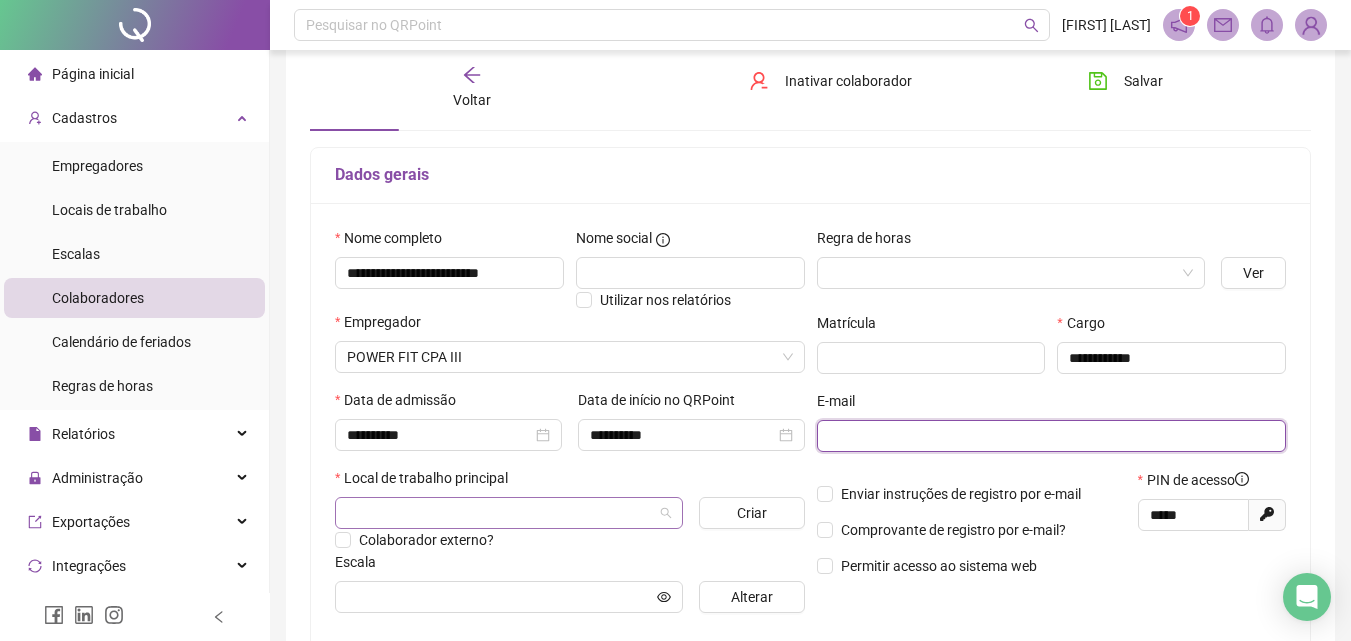 click at bounding box center (509, 513) 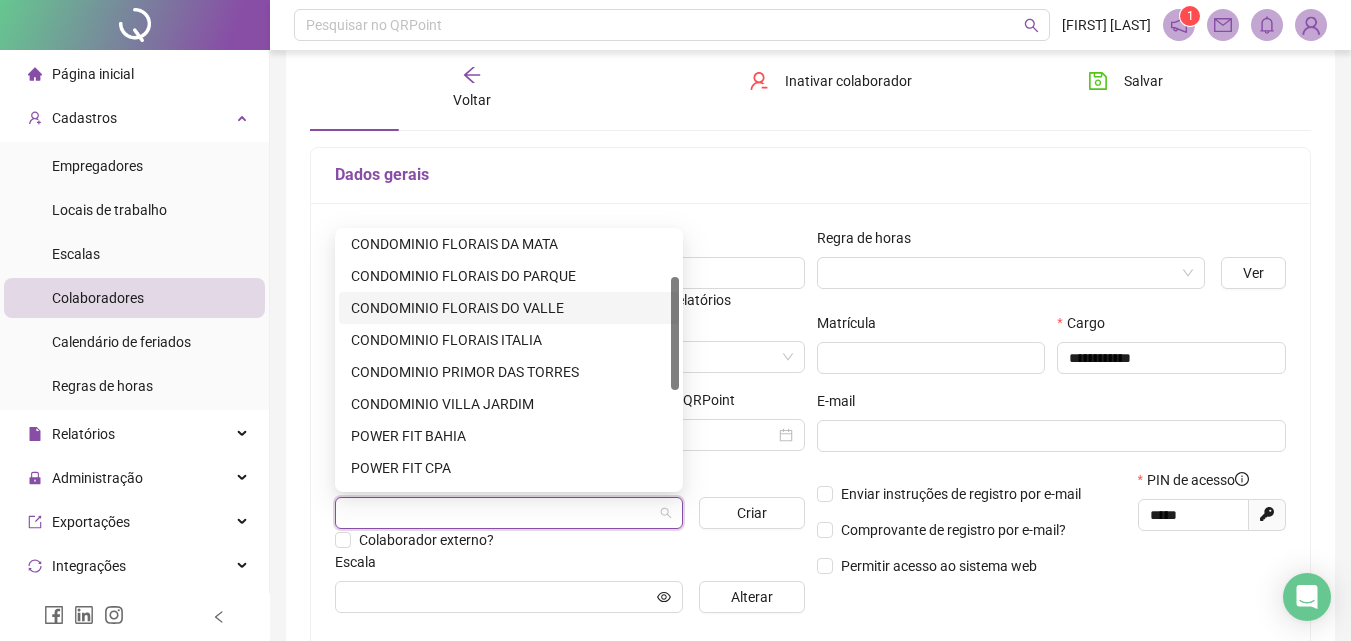 scroll, scrollTop: 200, scrollLeft: 0, axis: vertical 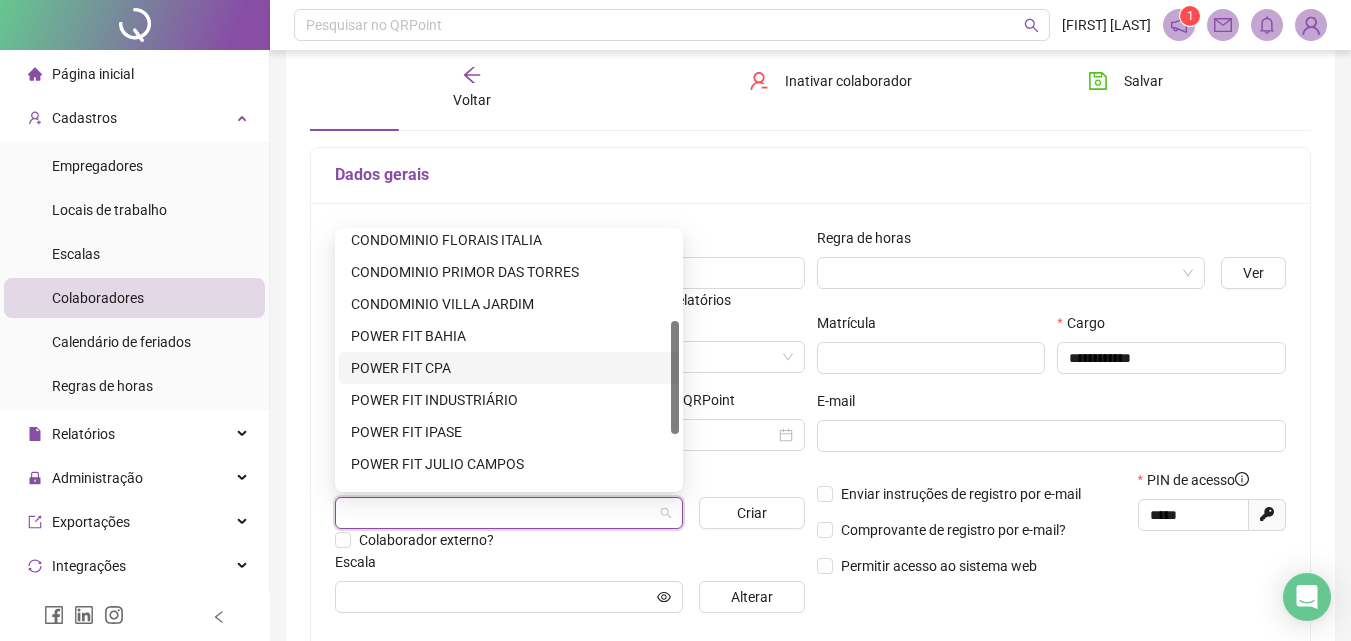click on "POWER FIT CPA" at bounding box center [509, 368] 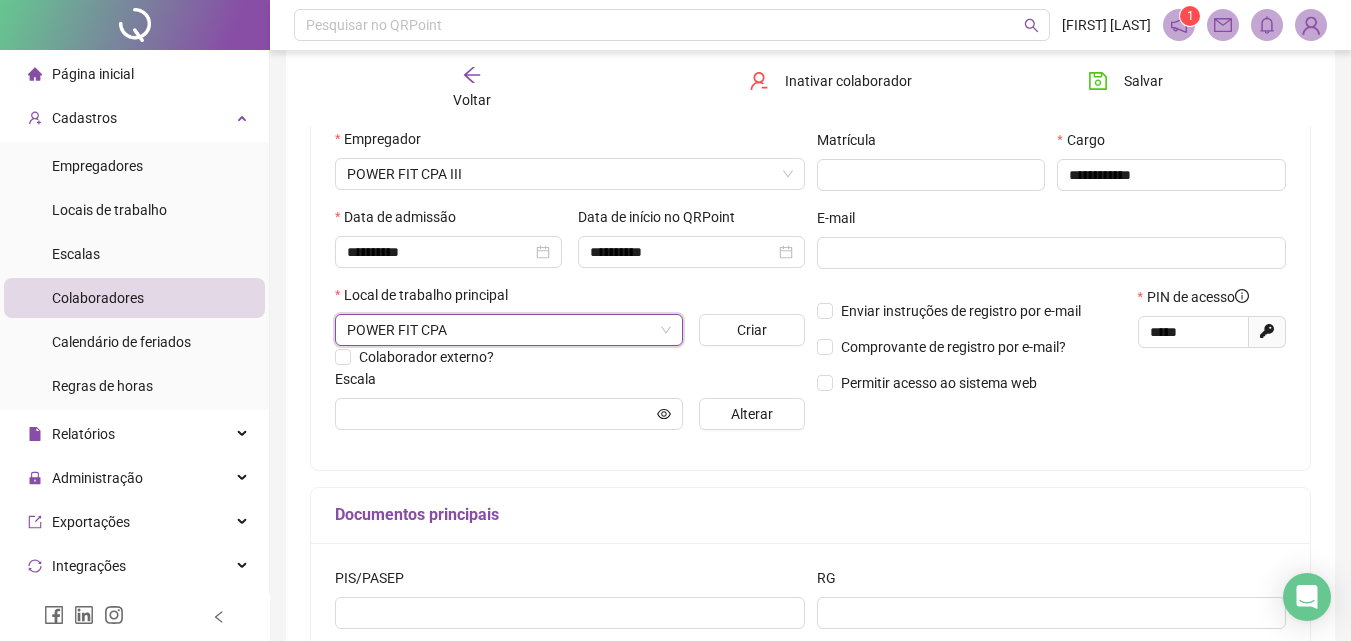 scroll, scrollTop: 300, scrollLeft: 0, axis: vertical 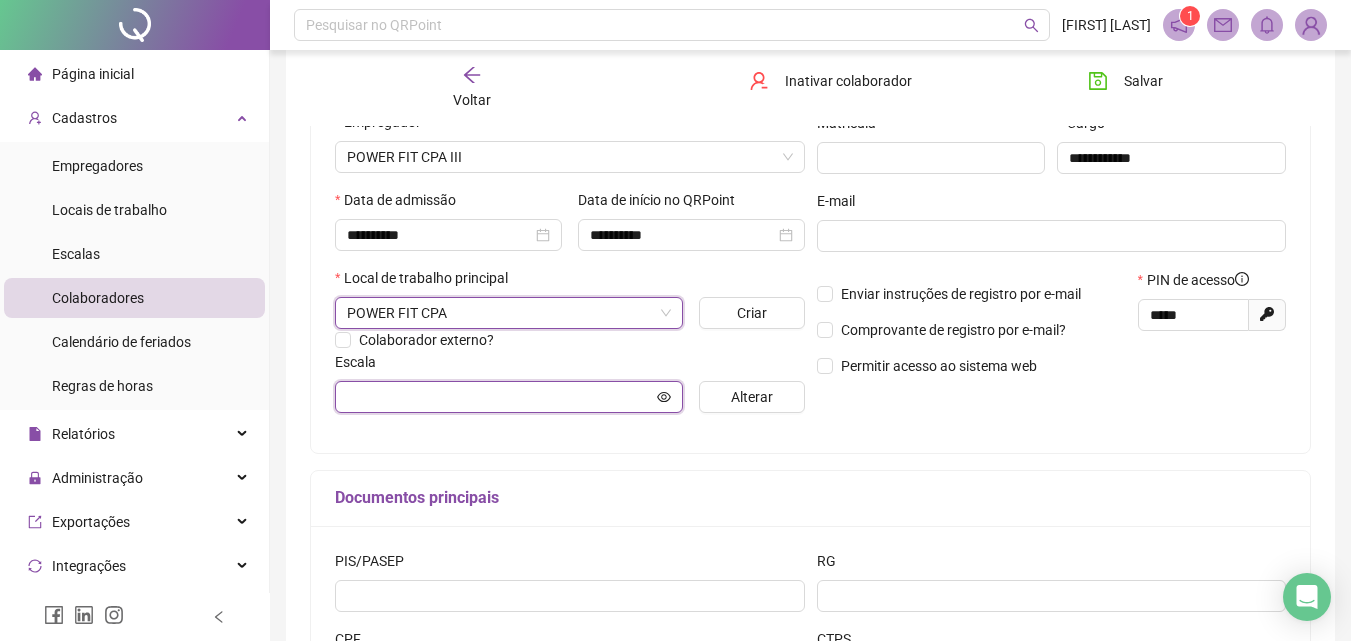 click at bounding box center (500, 397) 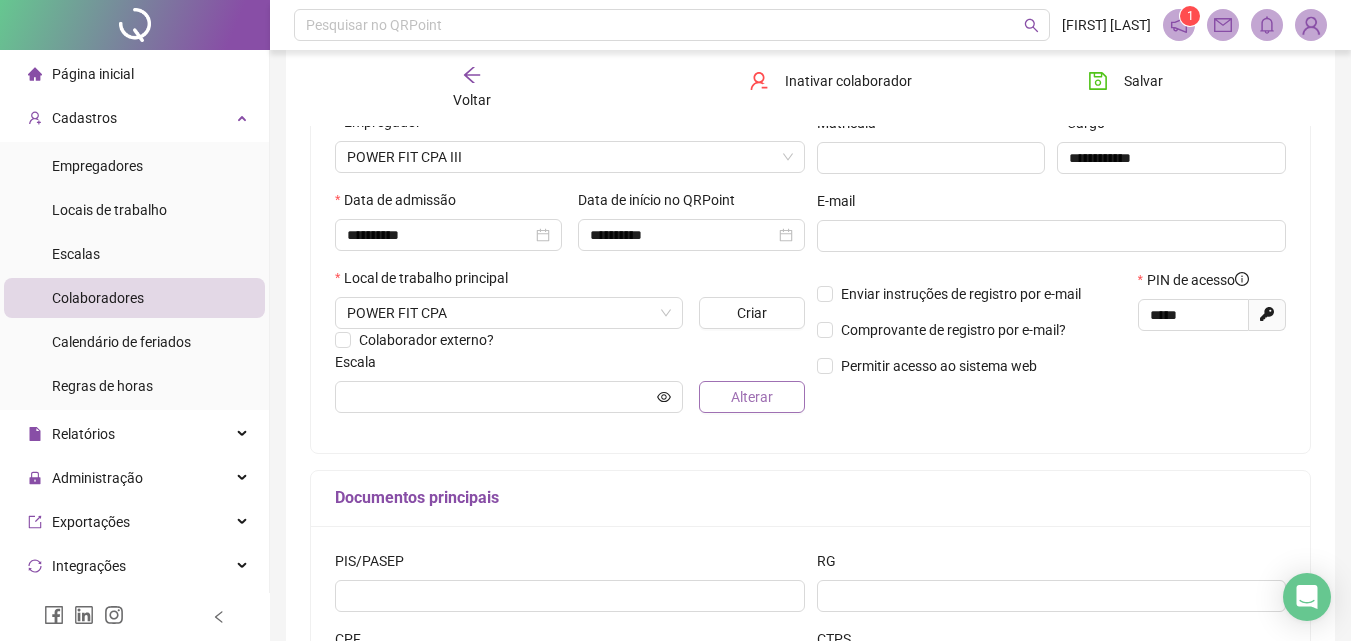 click on "Alterar" at bounding box center [752, 397] 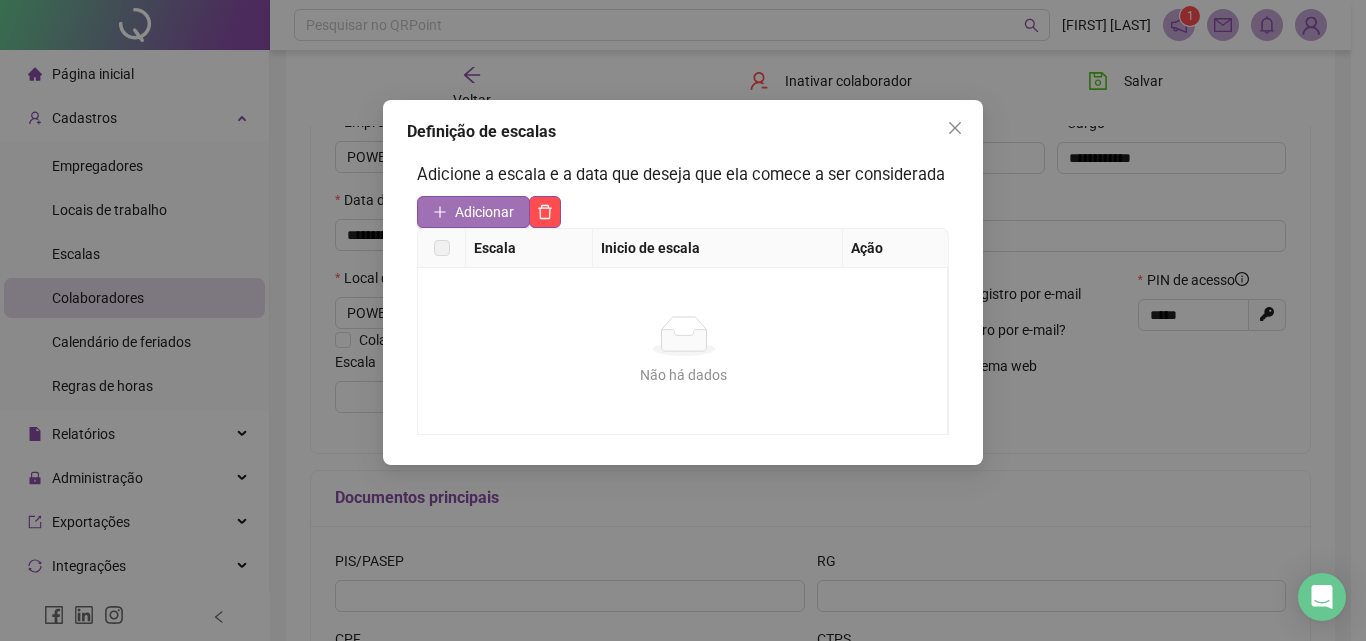 click on "Adicionar" at bounding box center (484, 212) 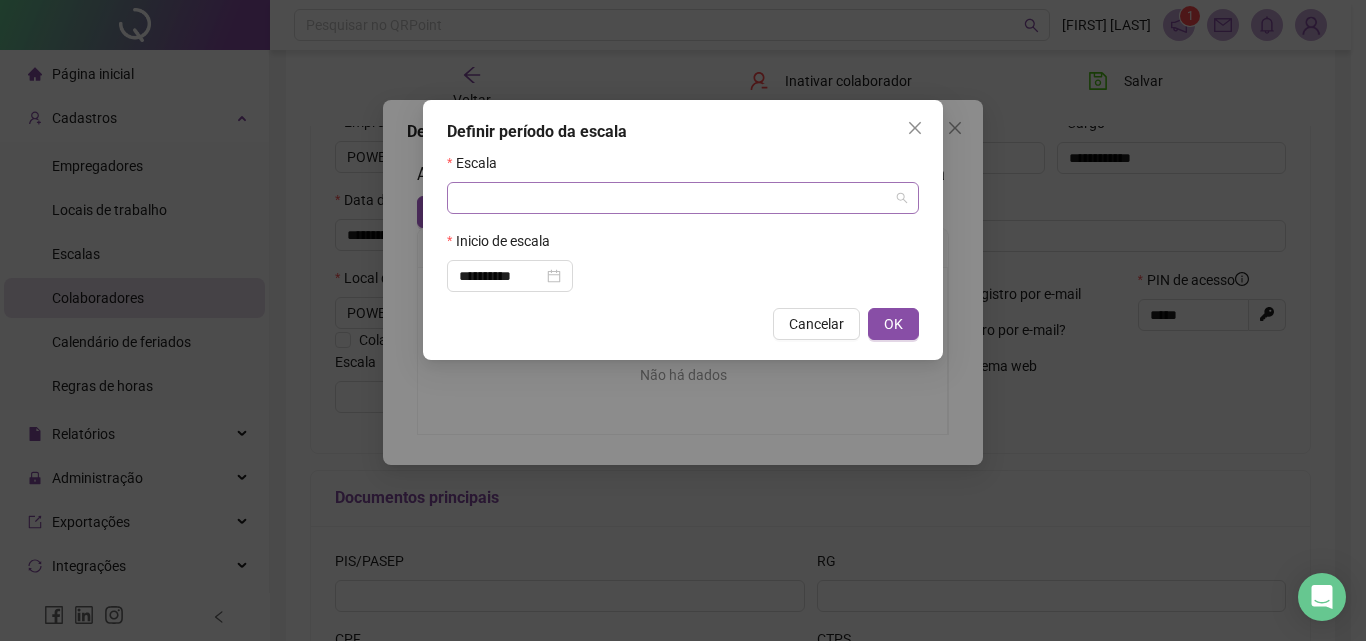 click at bounding box center (677, 198) 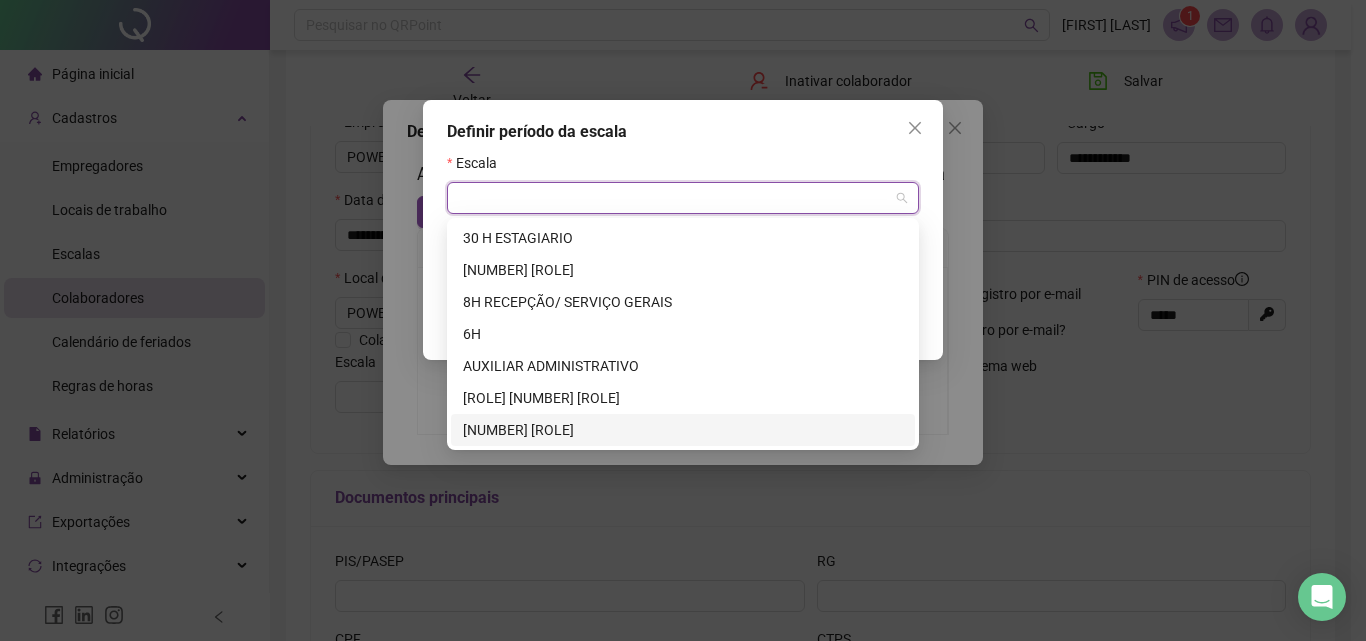 click on "[NUMBER] [ROLE]" at bounding box center (683, 430) 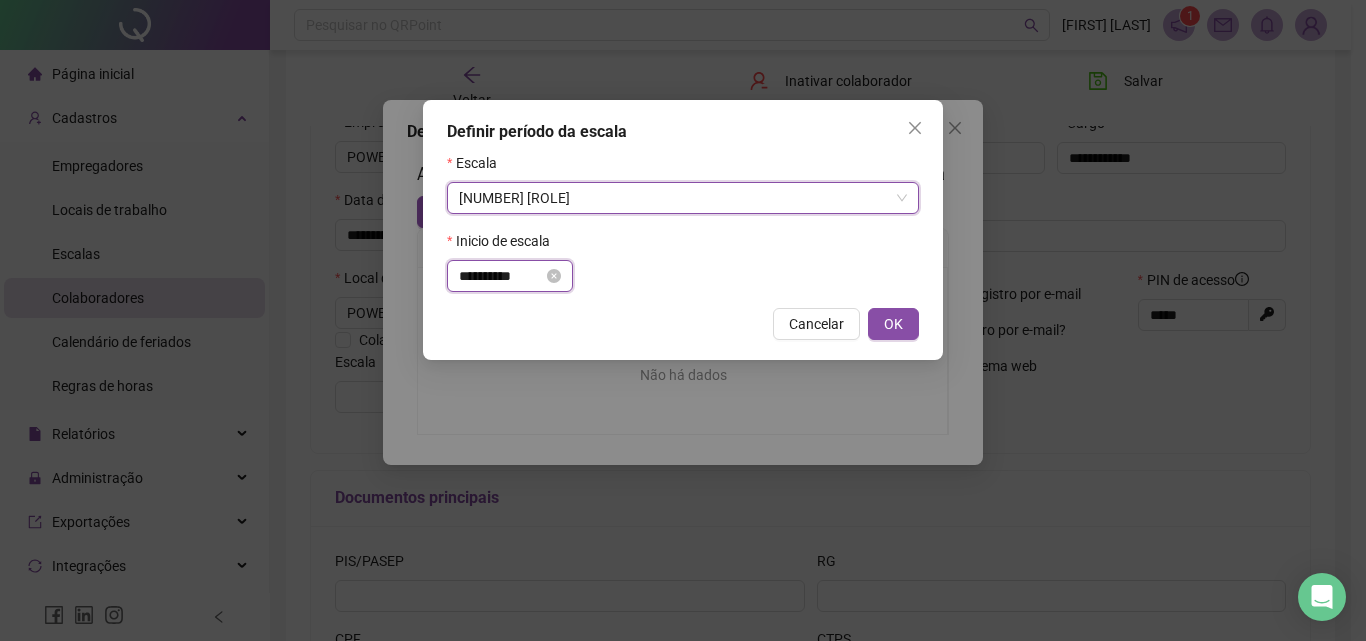 click on "**********" at bounding box center (501, 276) 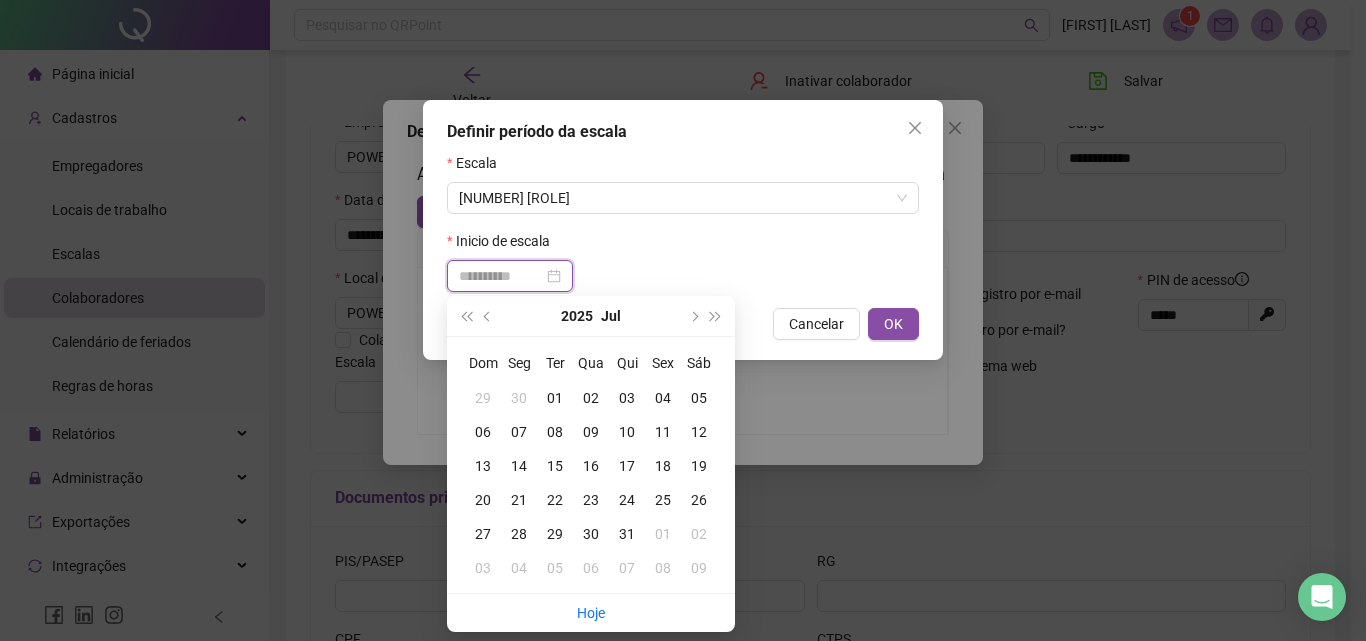 type on "**********" 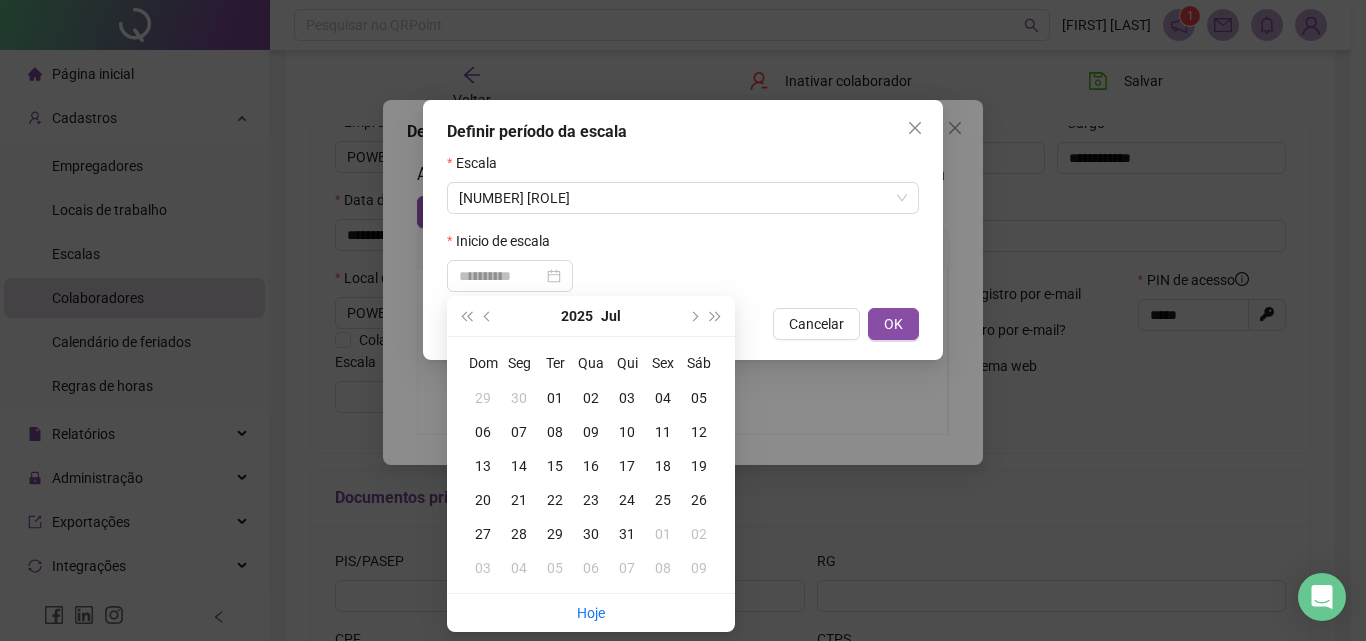 click on "14" at bounding box center (519, 466) 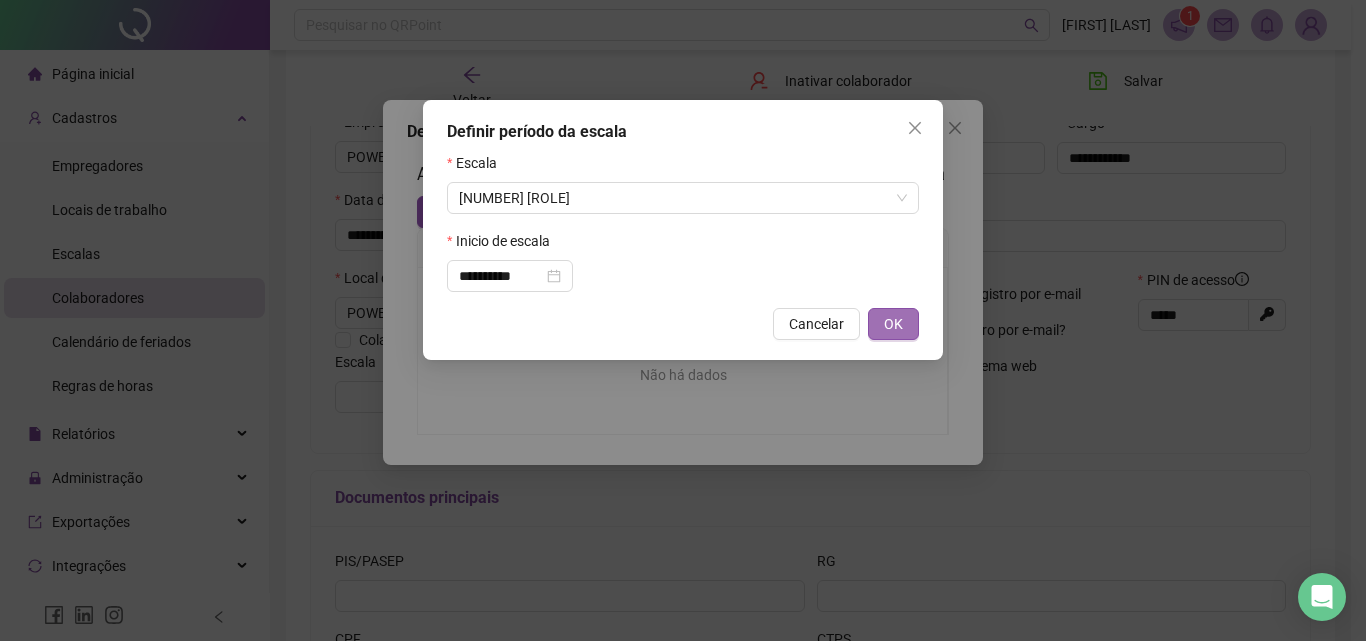 click on "OK" at bounding box center [893, 324] 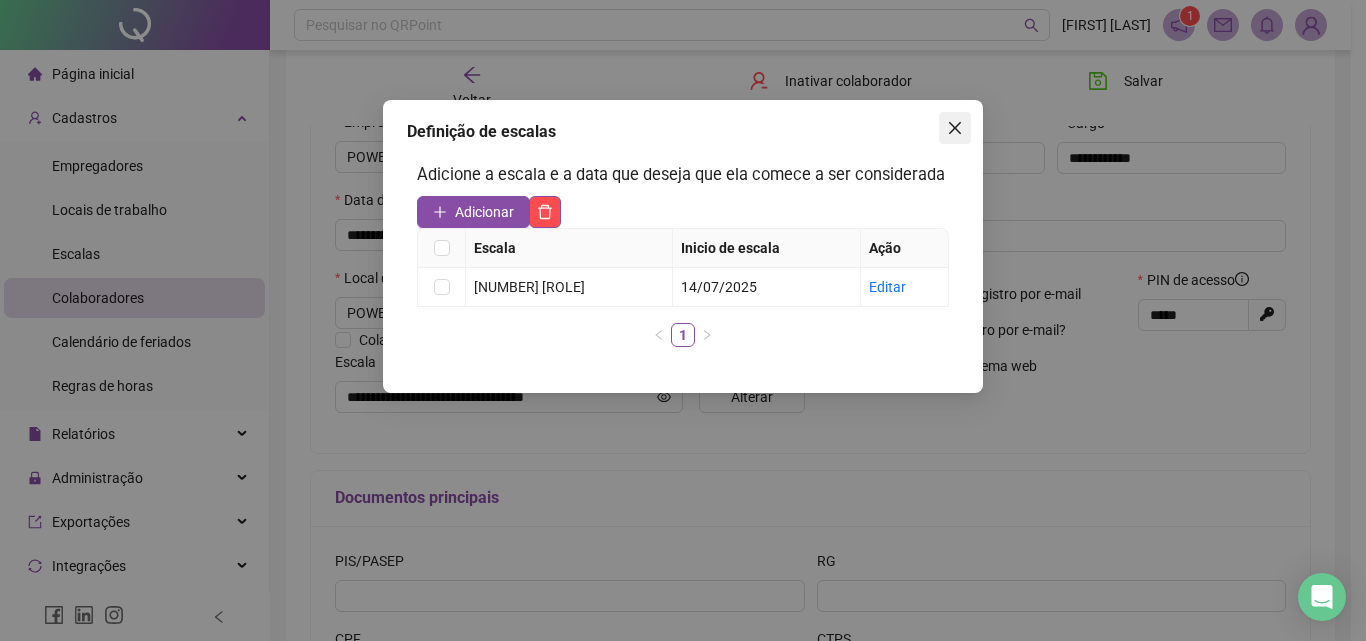 click 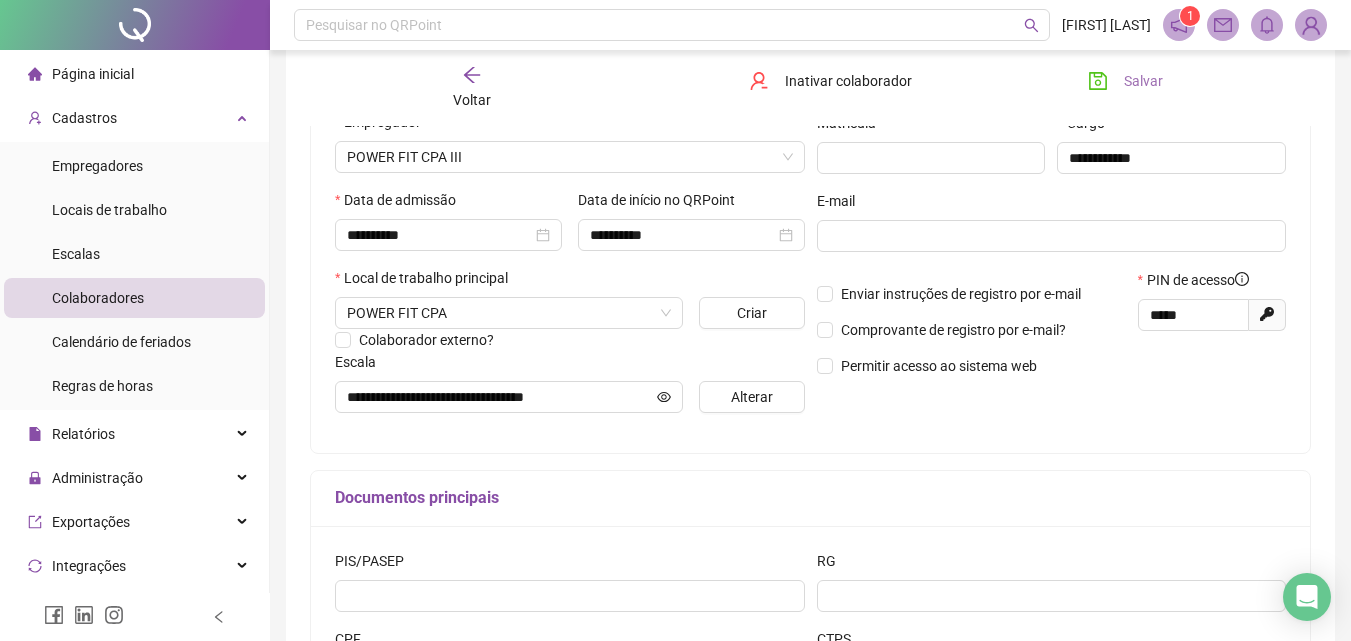 click on "Salvar" at bounding box center [1125, 81] 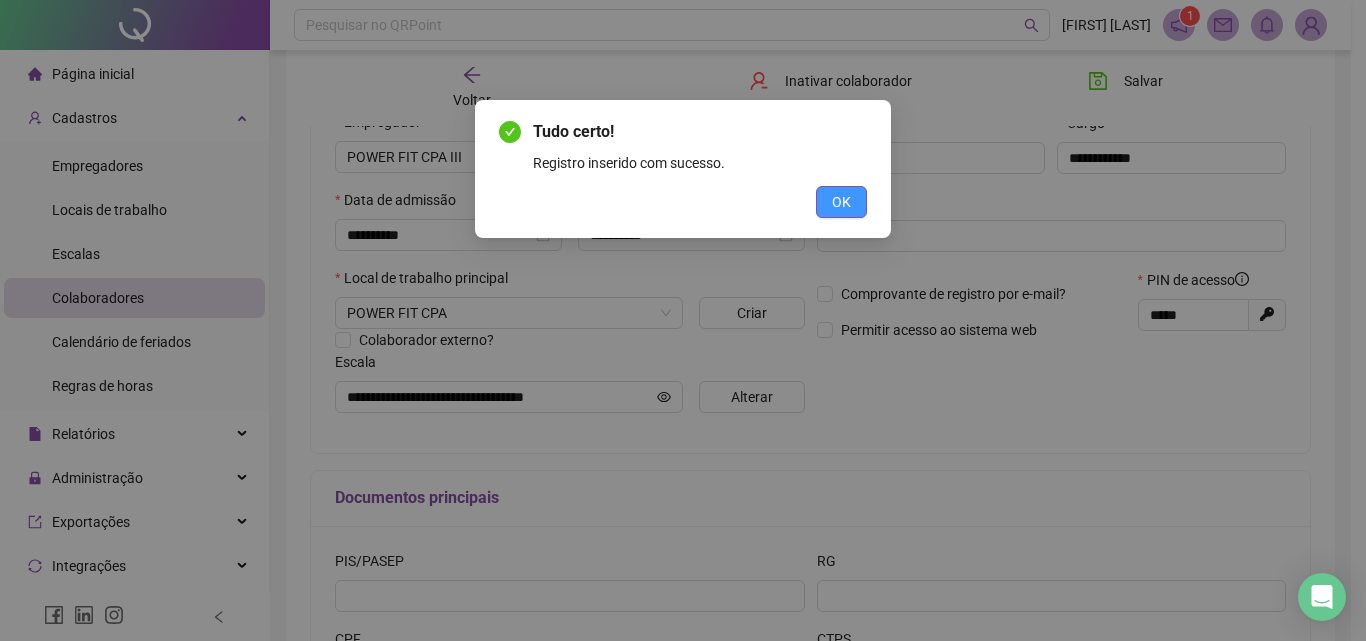 click on "OK" at bounding box center [841, 202] 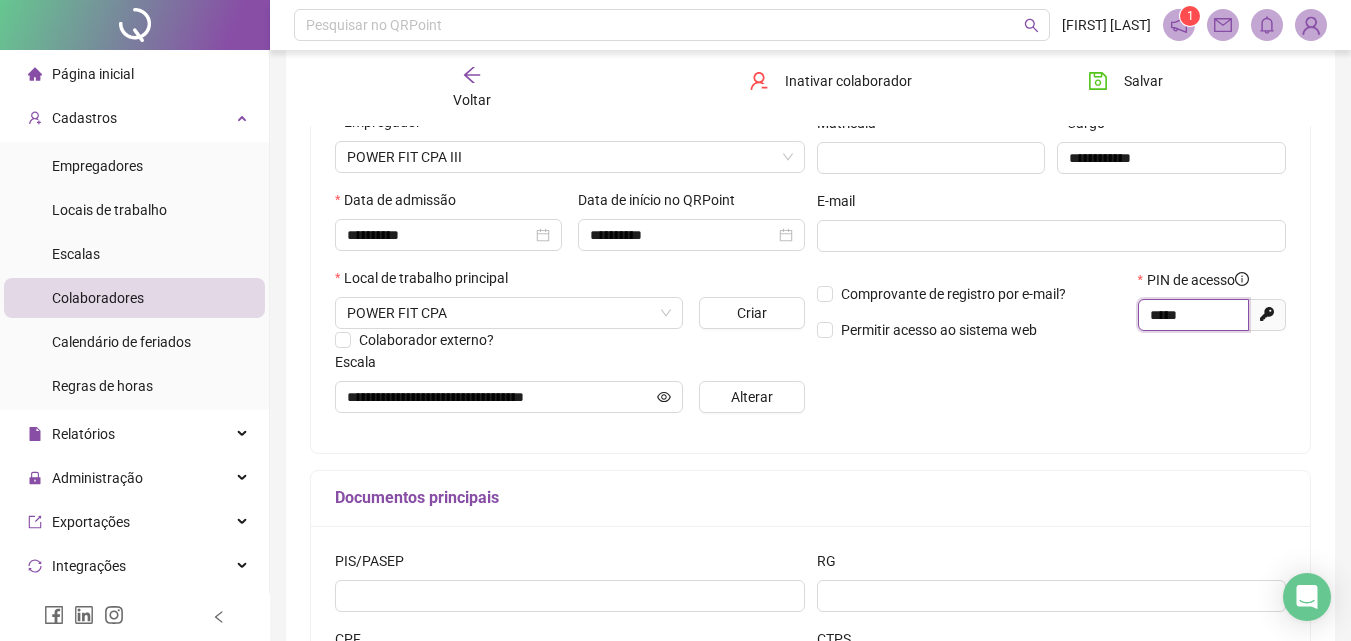 drag, startPoint x: 1193, startPoint y: 313, endPoint x: 1230, endPoint y: 338, distance: 44.65423 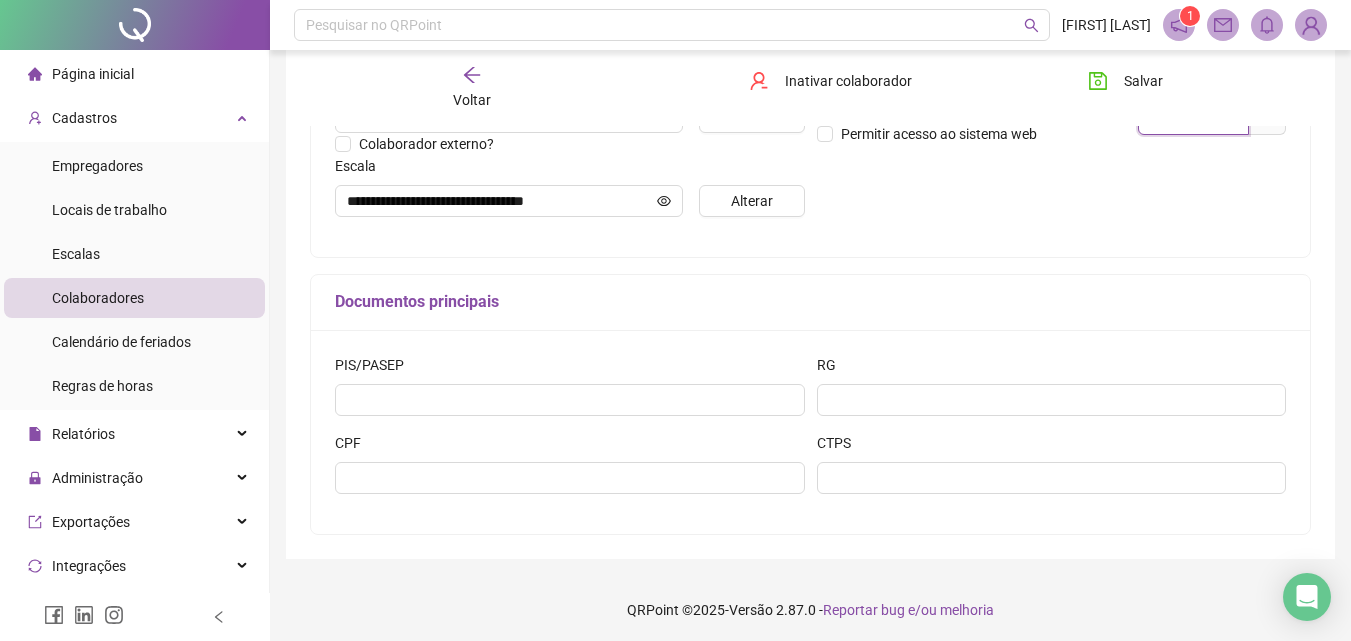 scroll, scrollTop: 500, scrollLeft: 0, axis: vertical 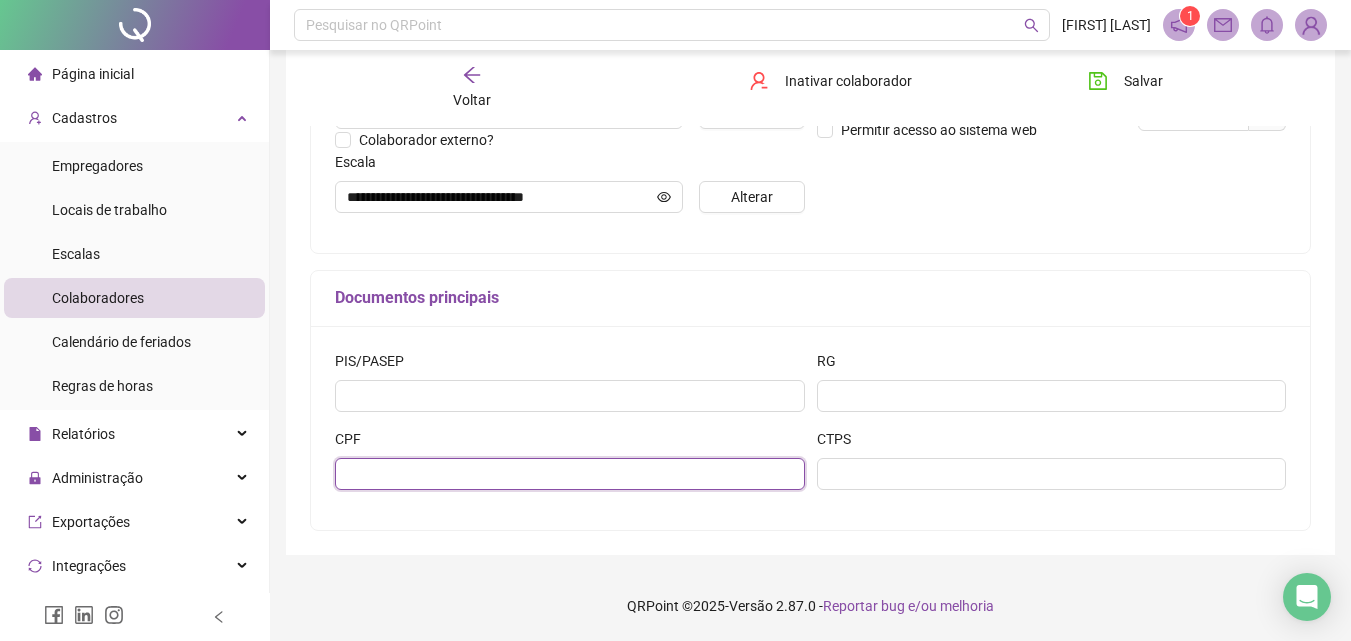click at bounding box center (570, 474) 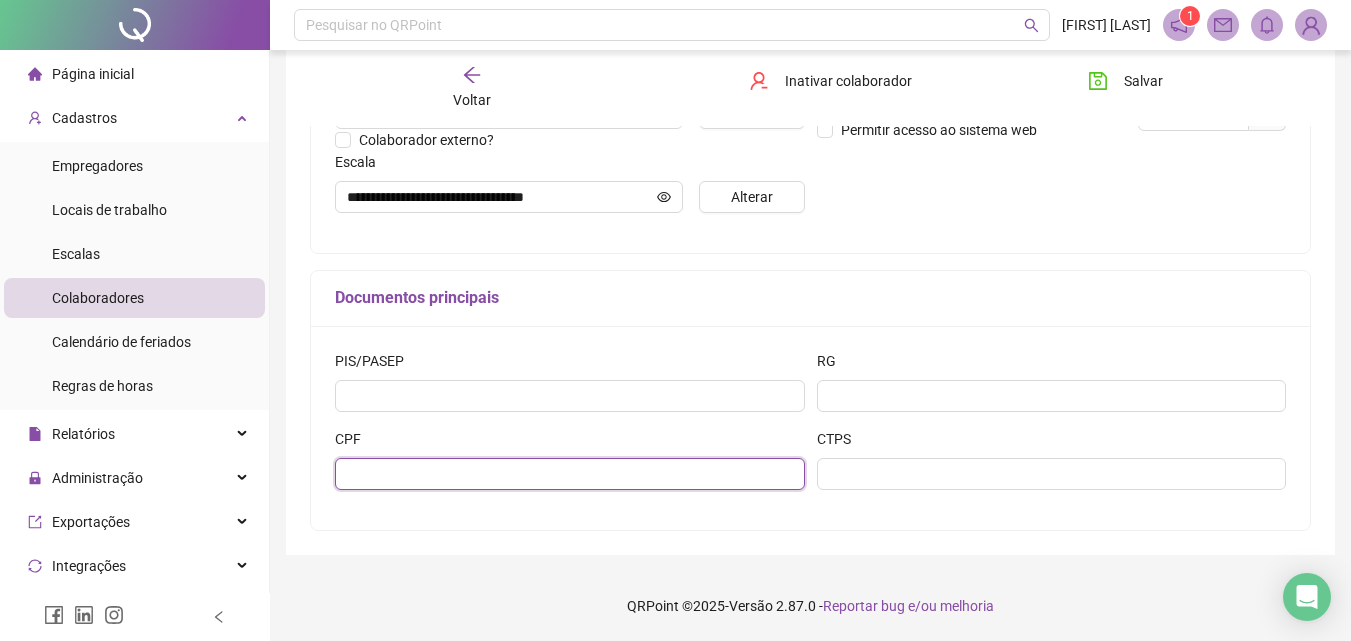 paste on "**********" 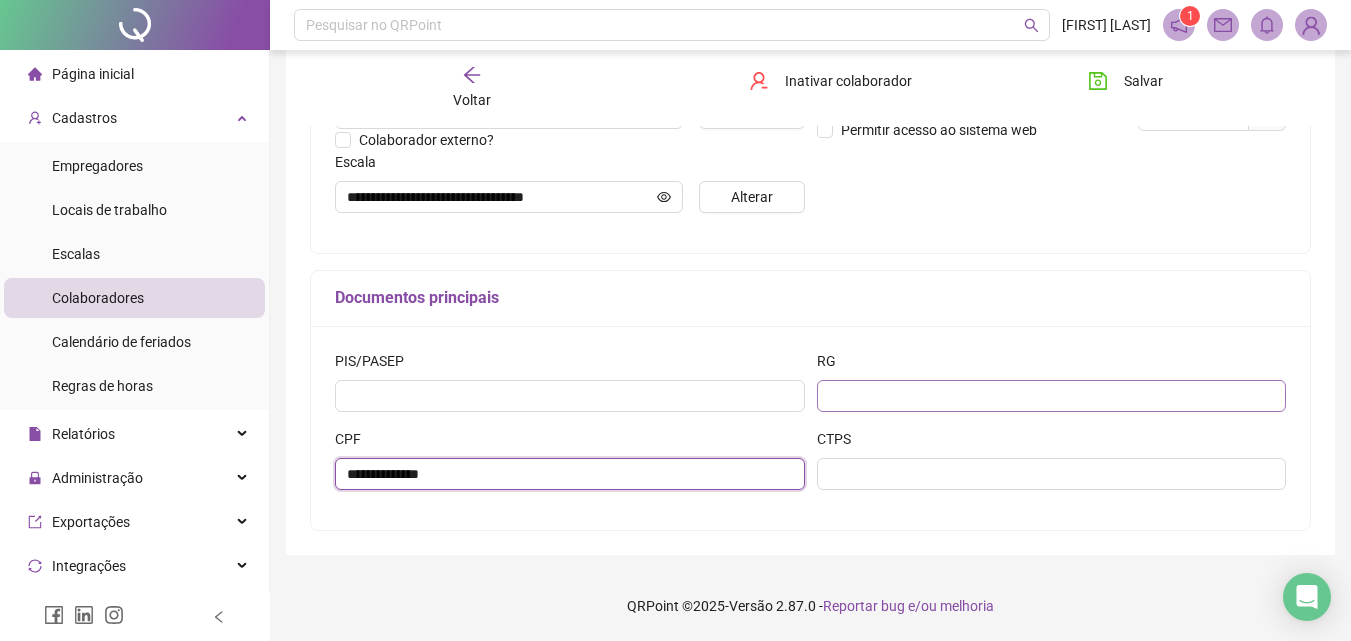 type on "**********" 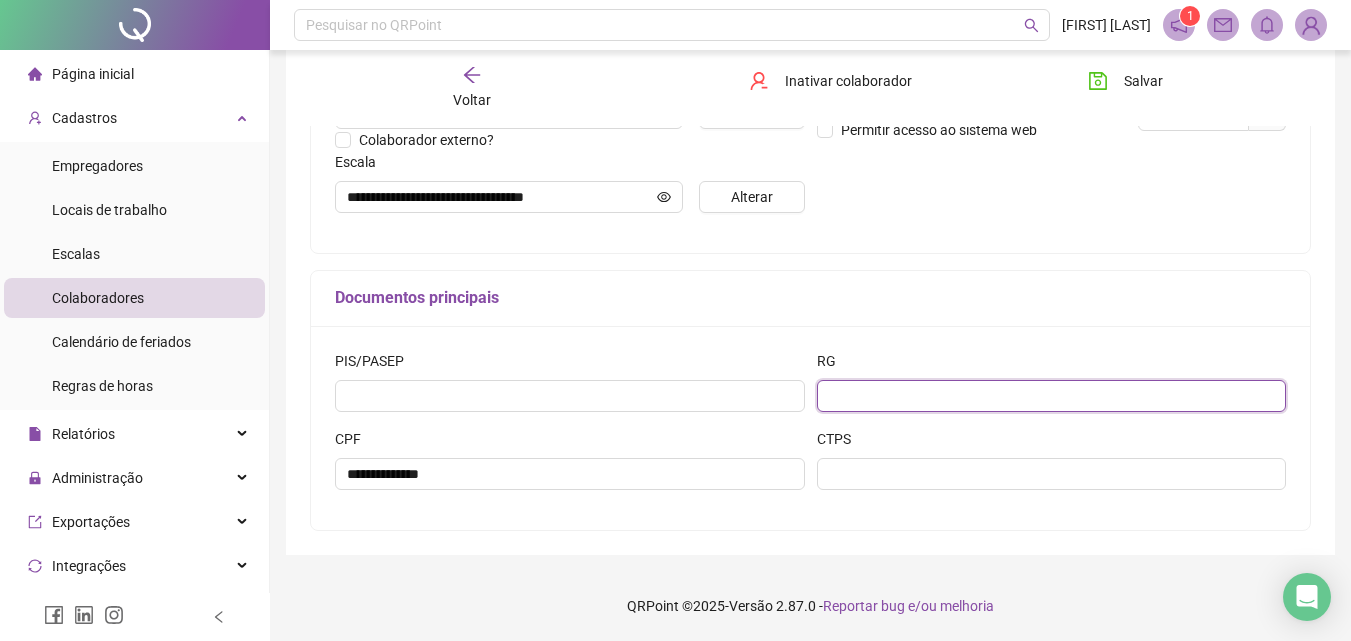 click at bounding box center [1052, 396] 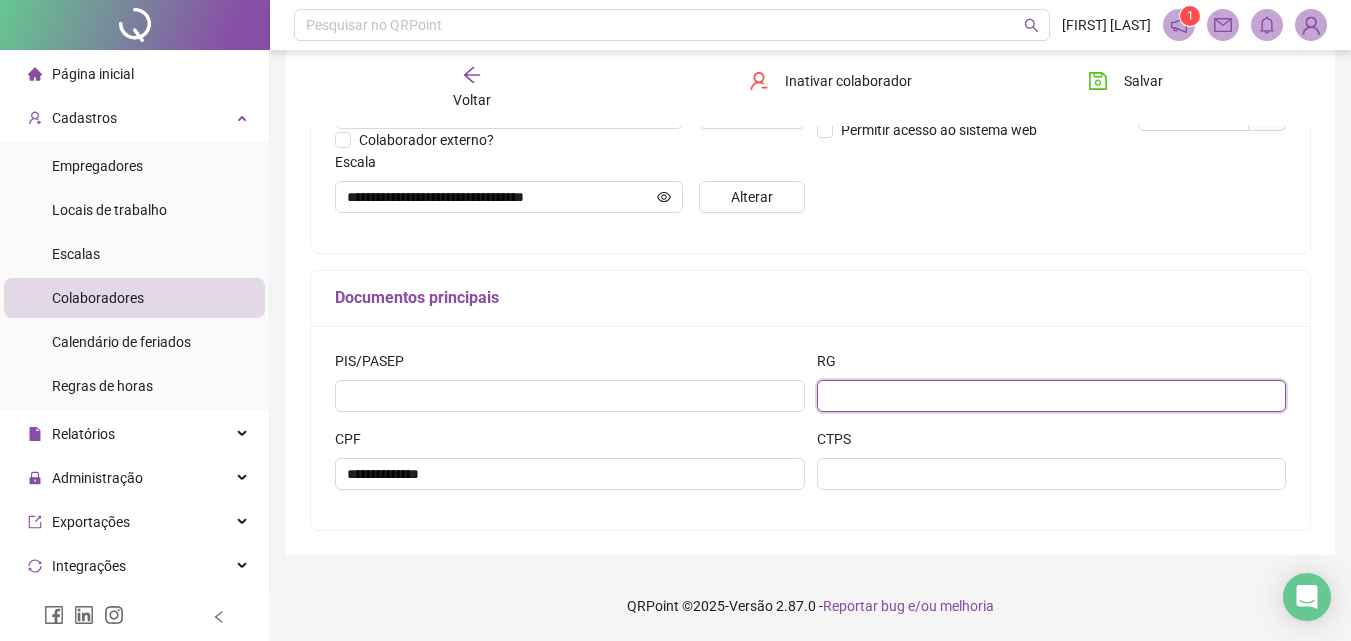 click at bounding box center (1052, 396) 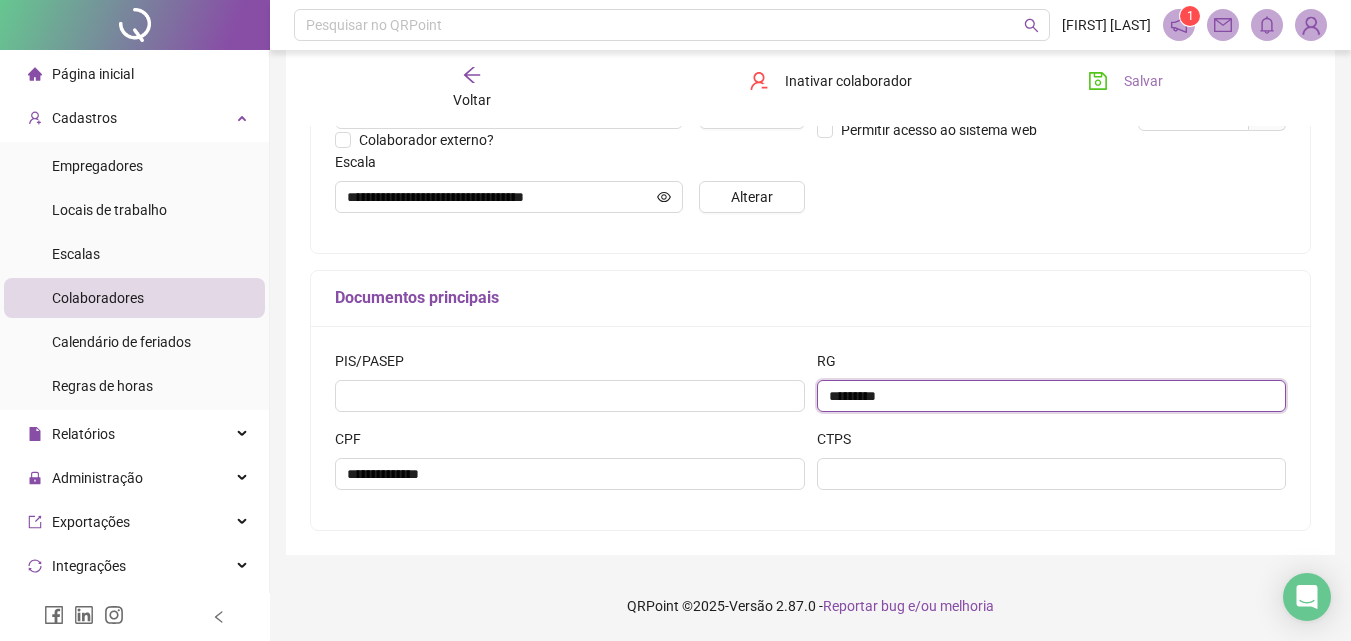 type on "*********" 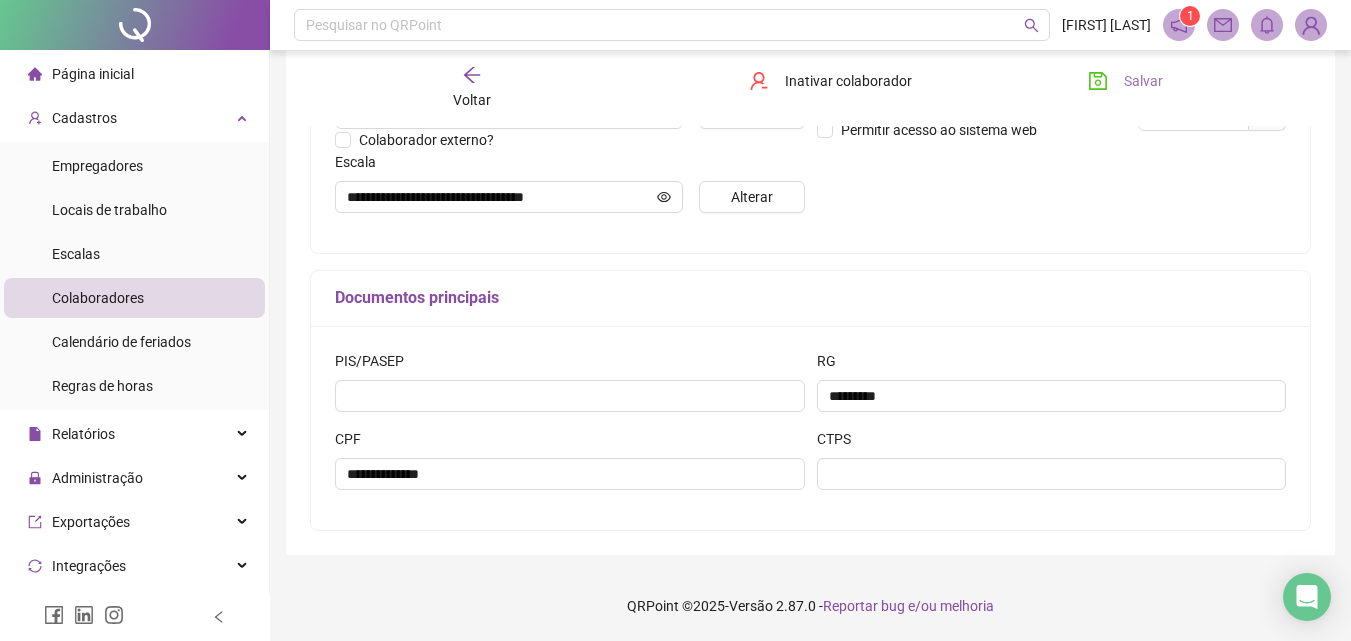 click on "Salvar" at bounding box center (1125, 81) 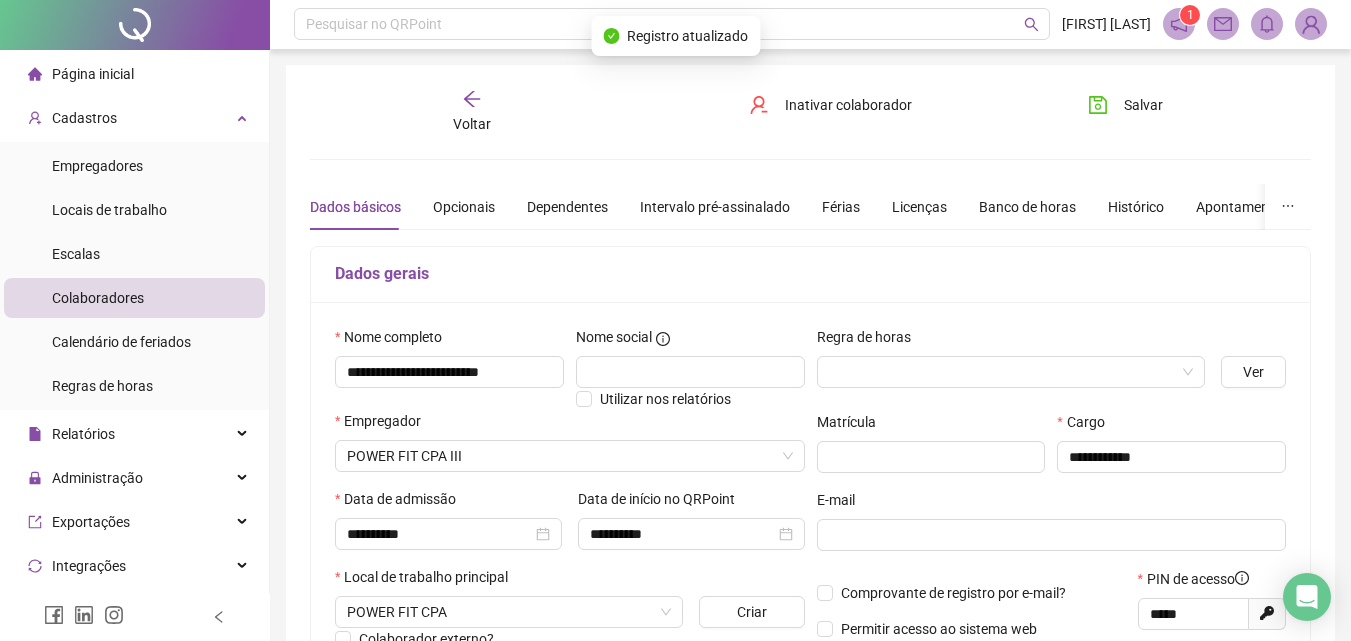 scroll, scrollTop: 0, scrollLeft: 0, axis: both 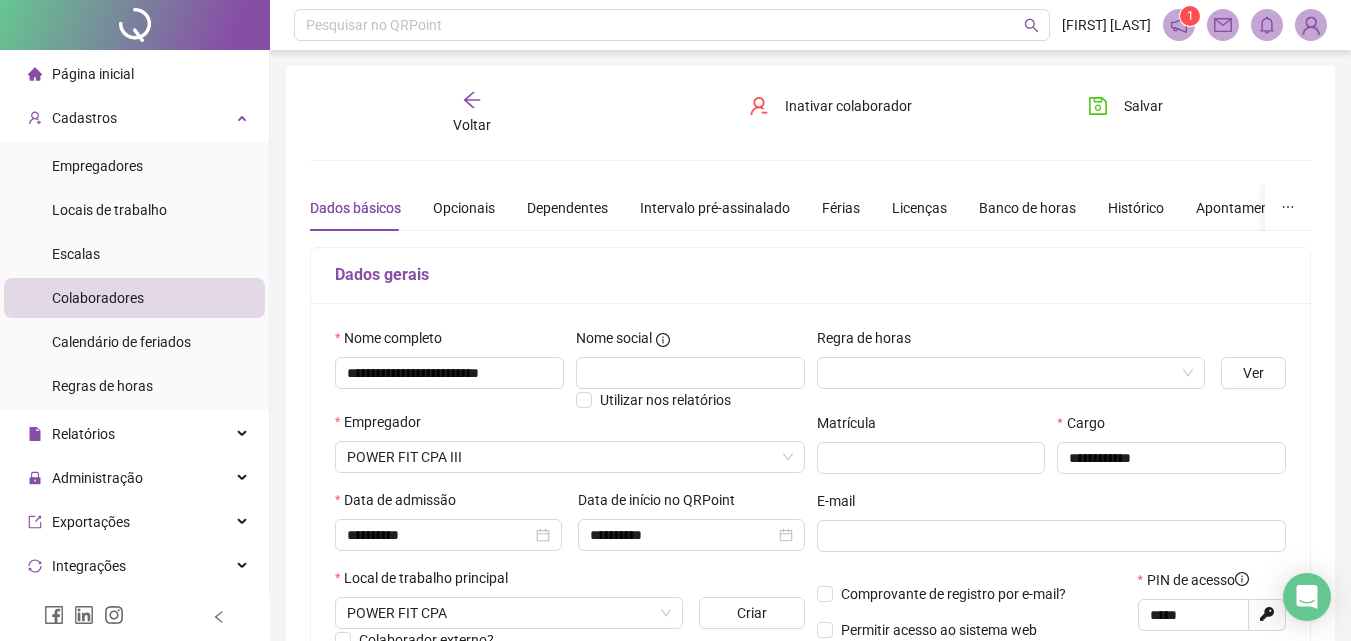click on "Voltar" at bounding box center [472, 125] 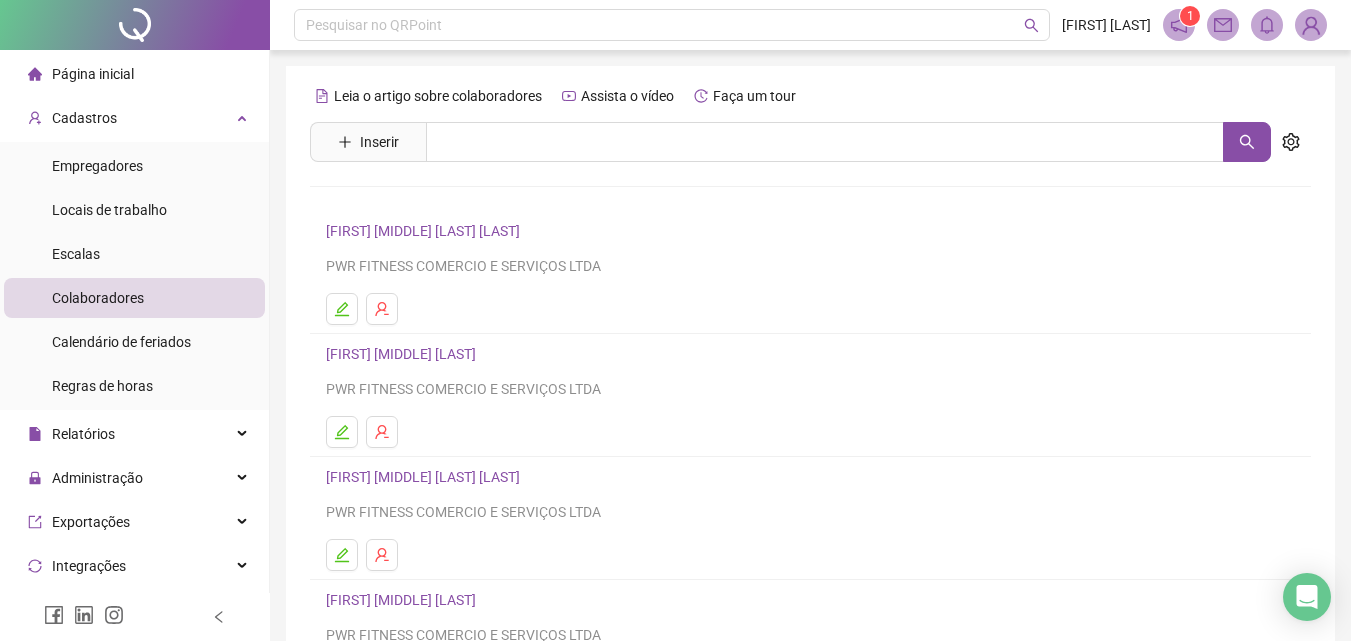 click on "Página inicial" at bounding box center (134, 74) 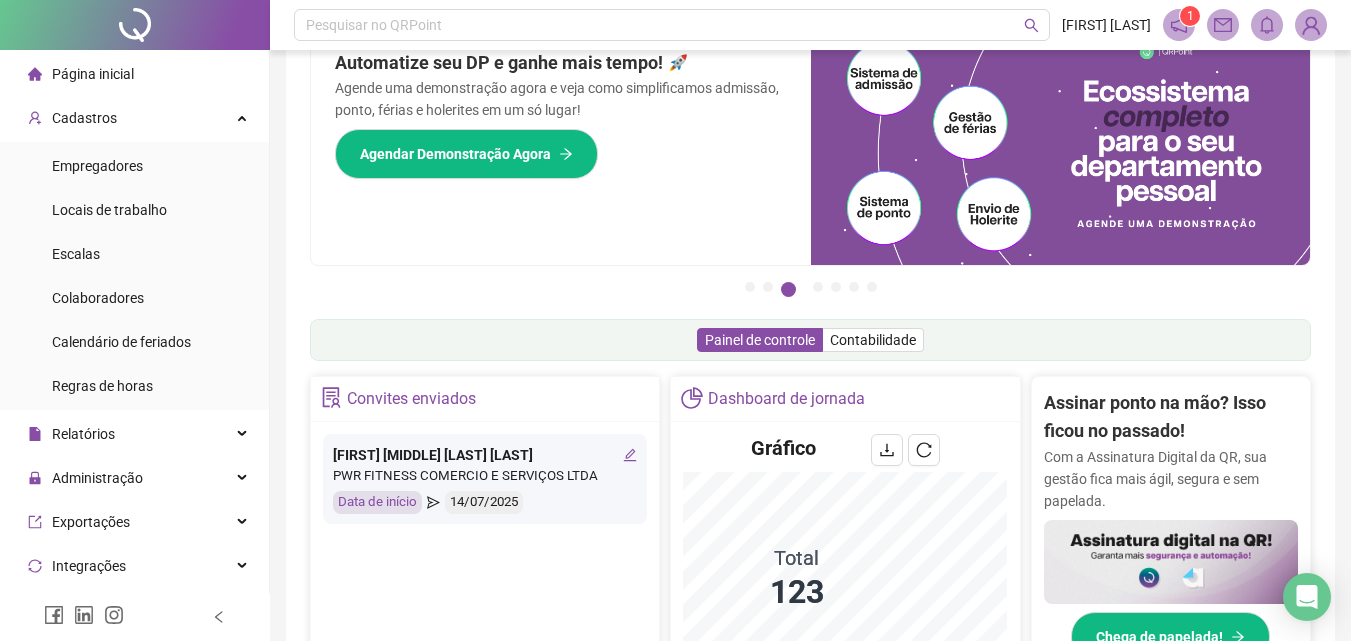 scroll, scrollTop: 100, scrollLeft: 0, axis: vertical 